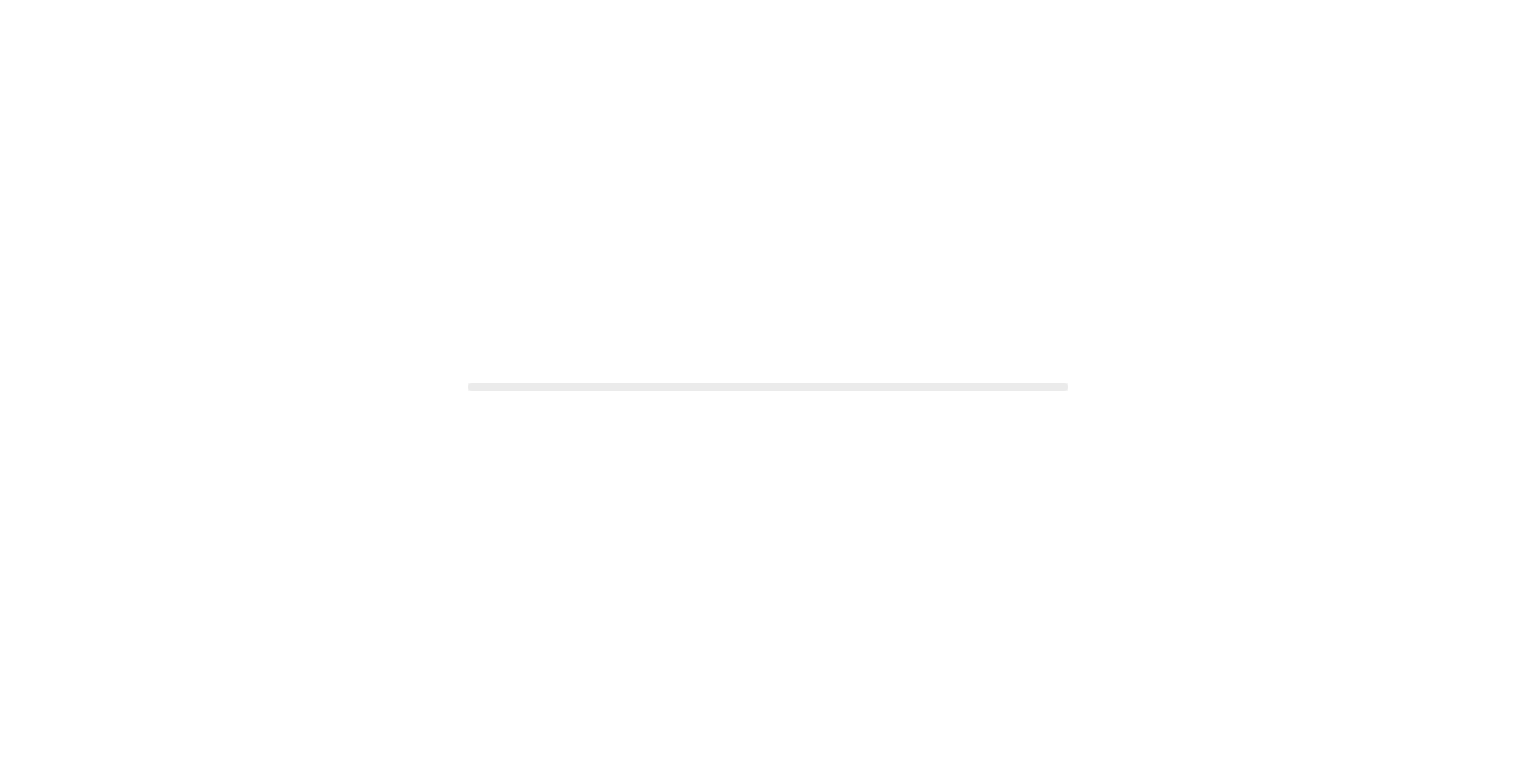 scroll, scrollTop: 0, scrollLeft: 0, axis: both 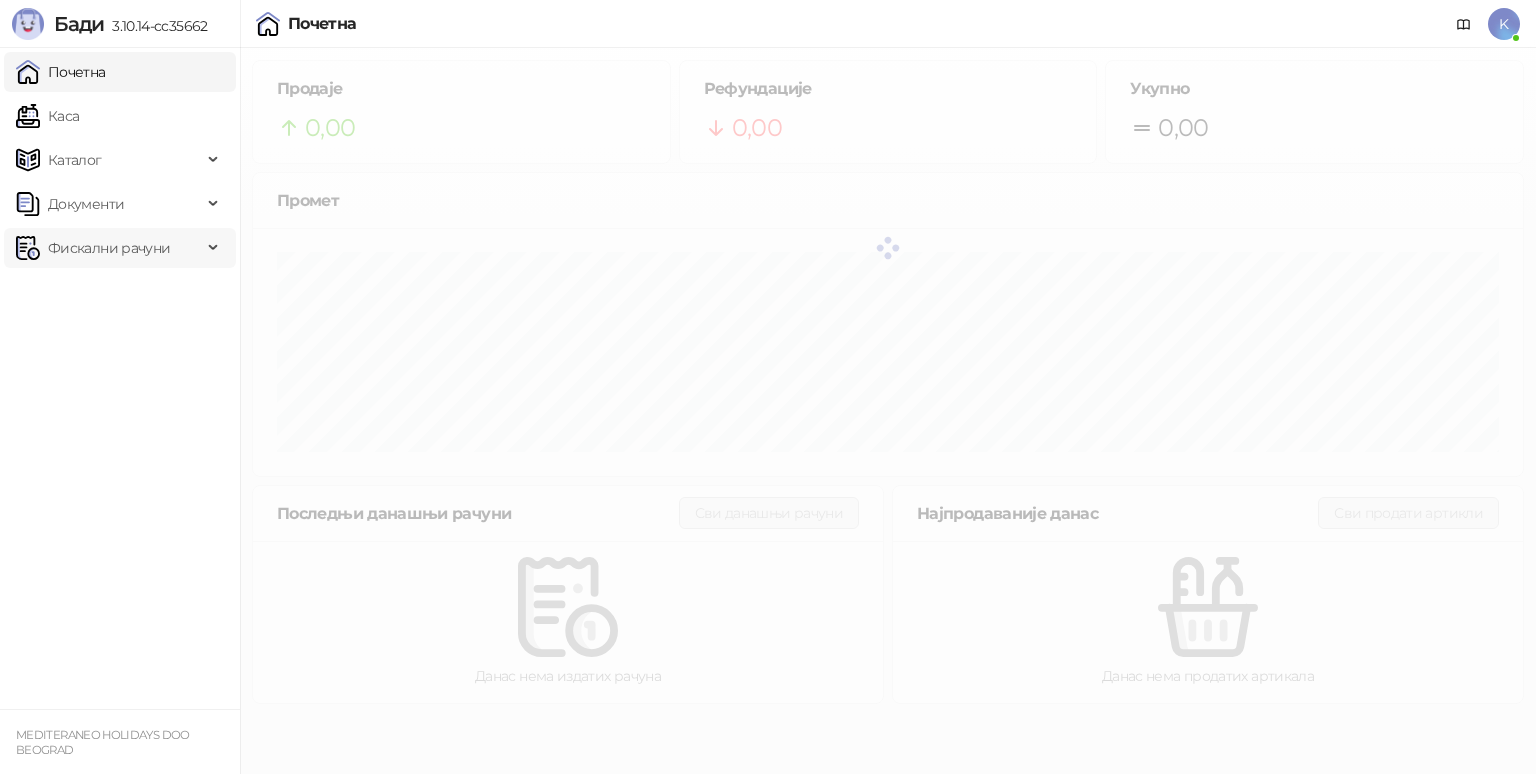 click on "Фискални рачуни" at bounding box center (109, 248) 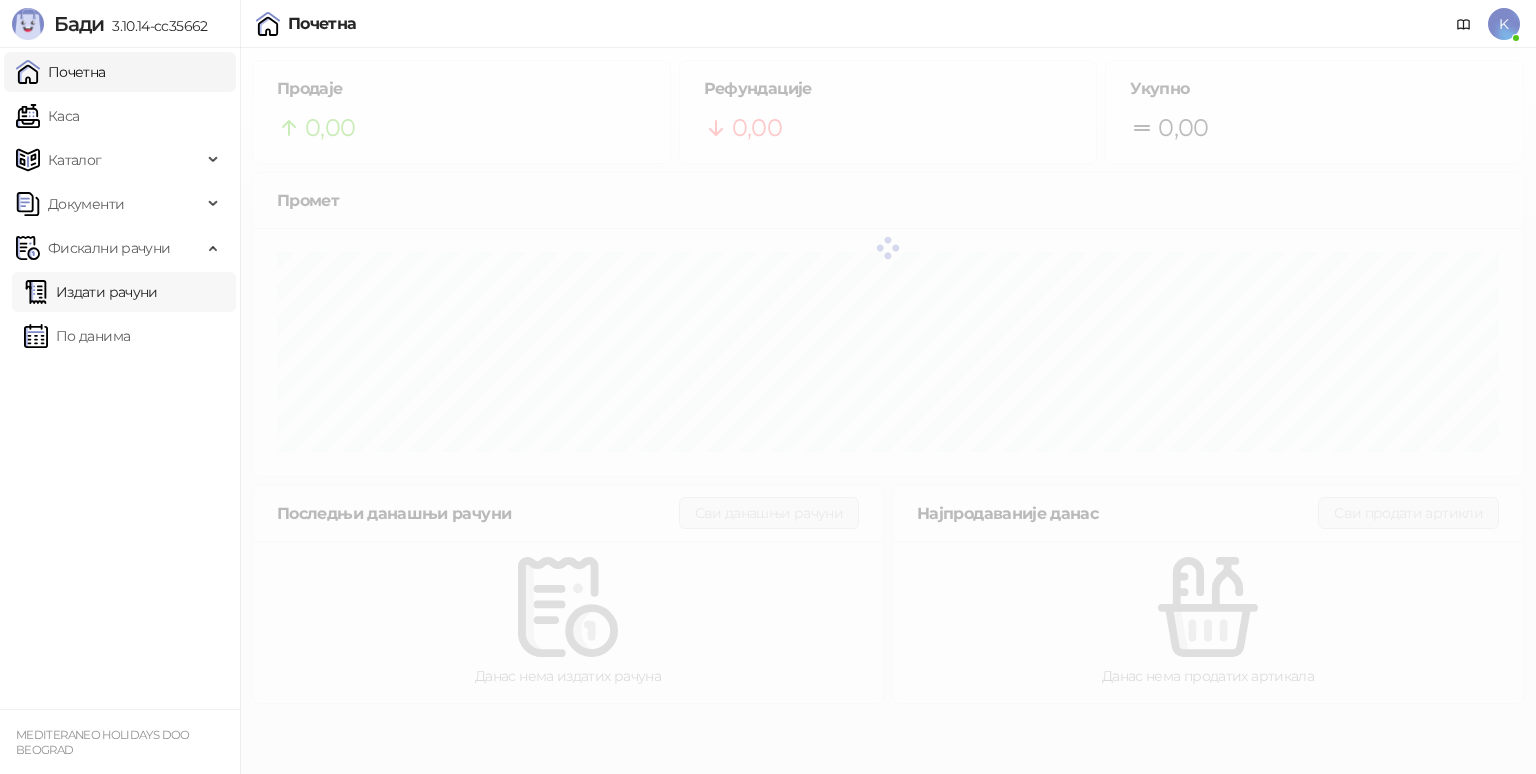 click on "Издати рачуни" at bounding box center (91, 292) 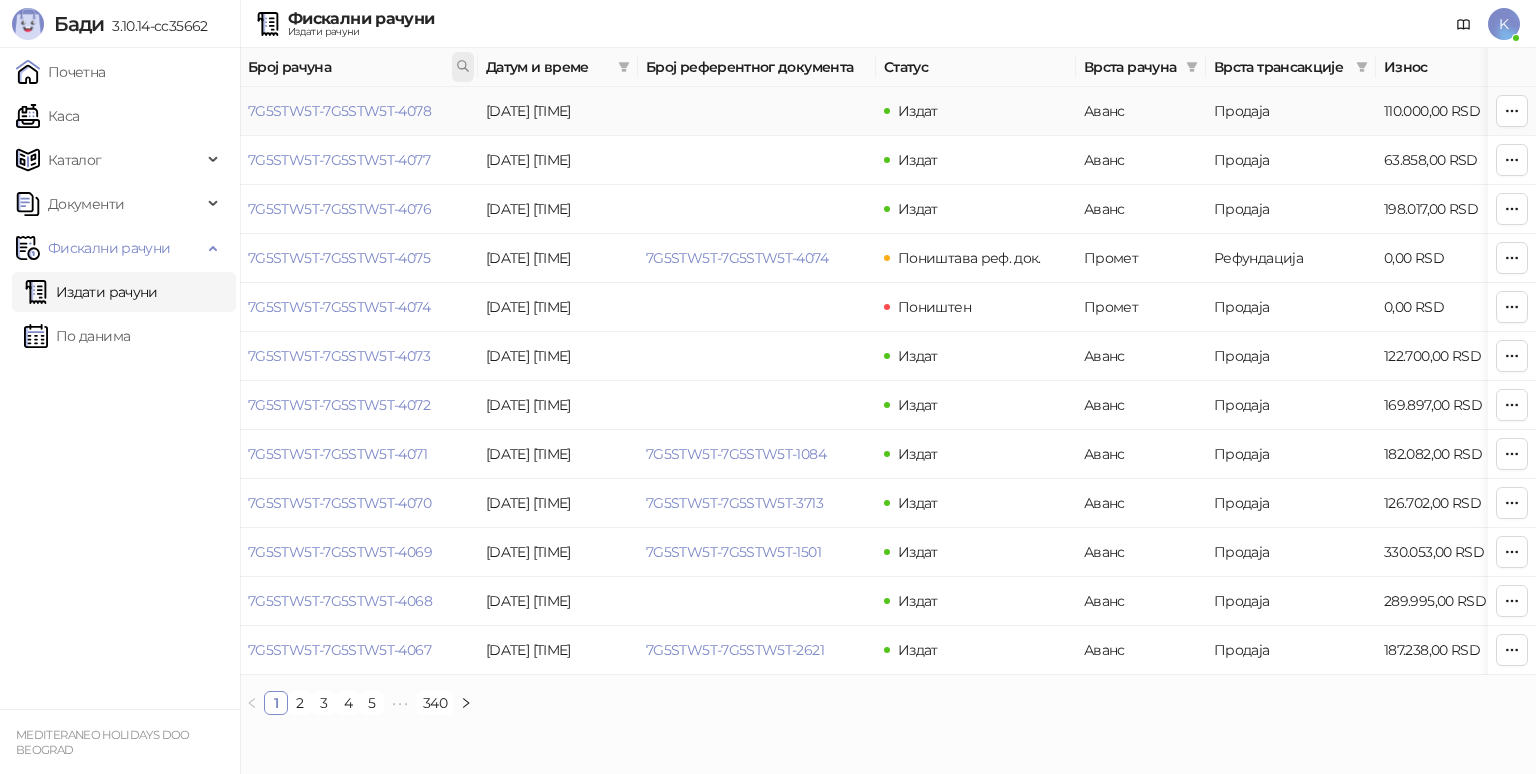 click 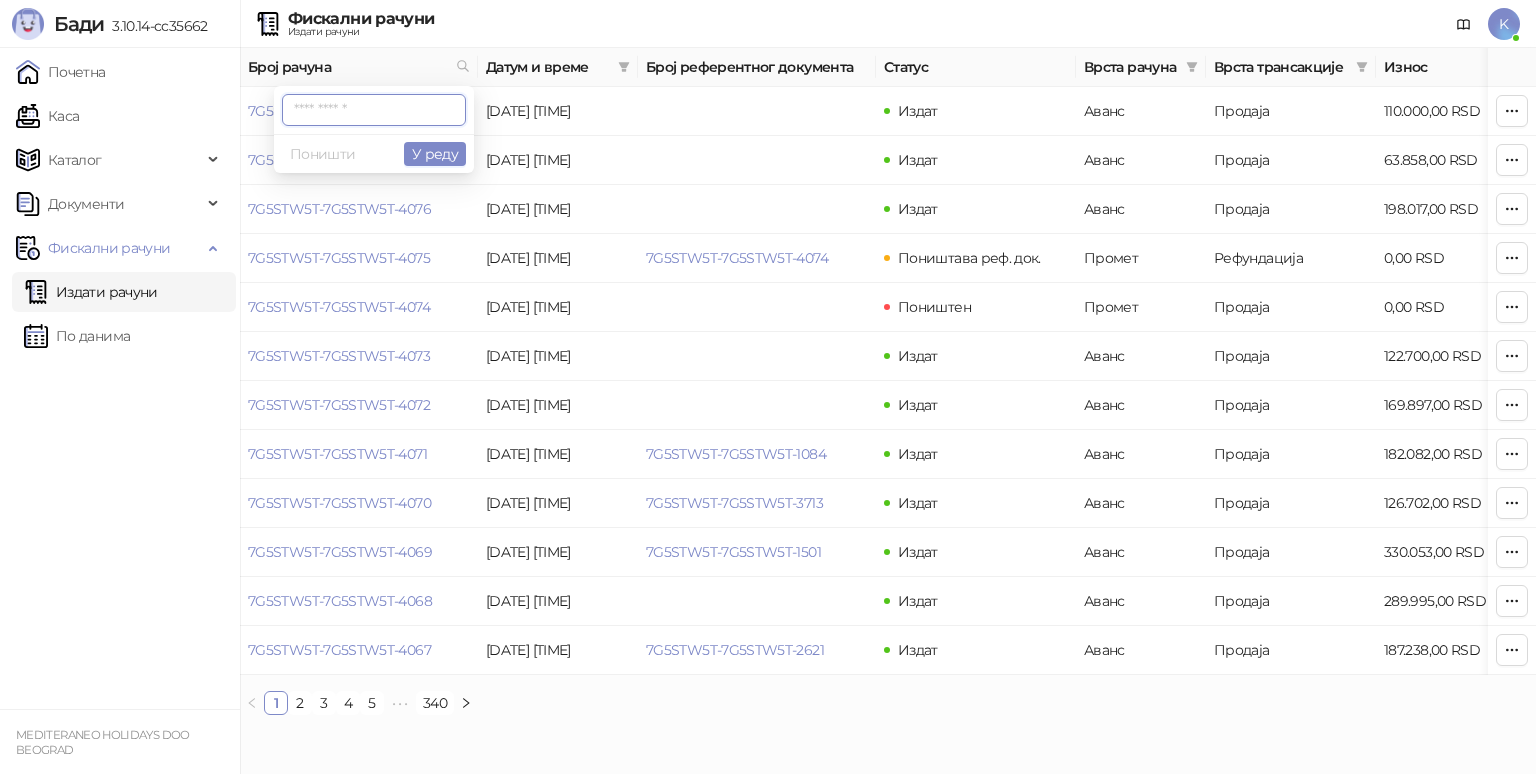 paste on "**********" 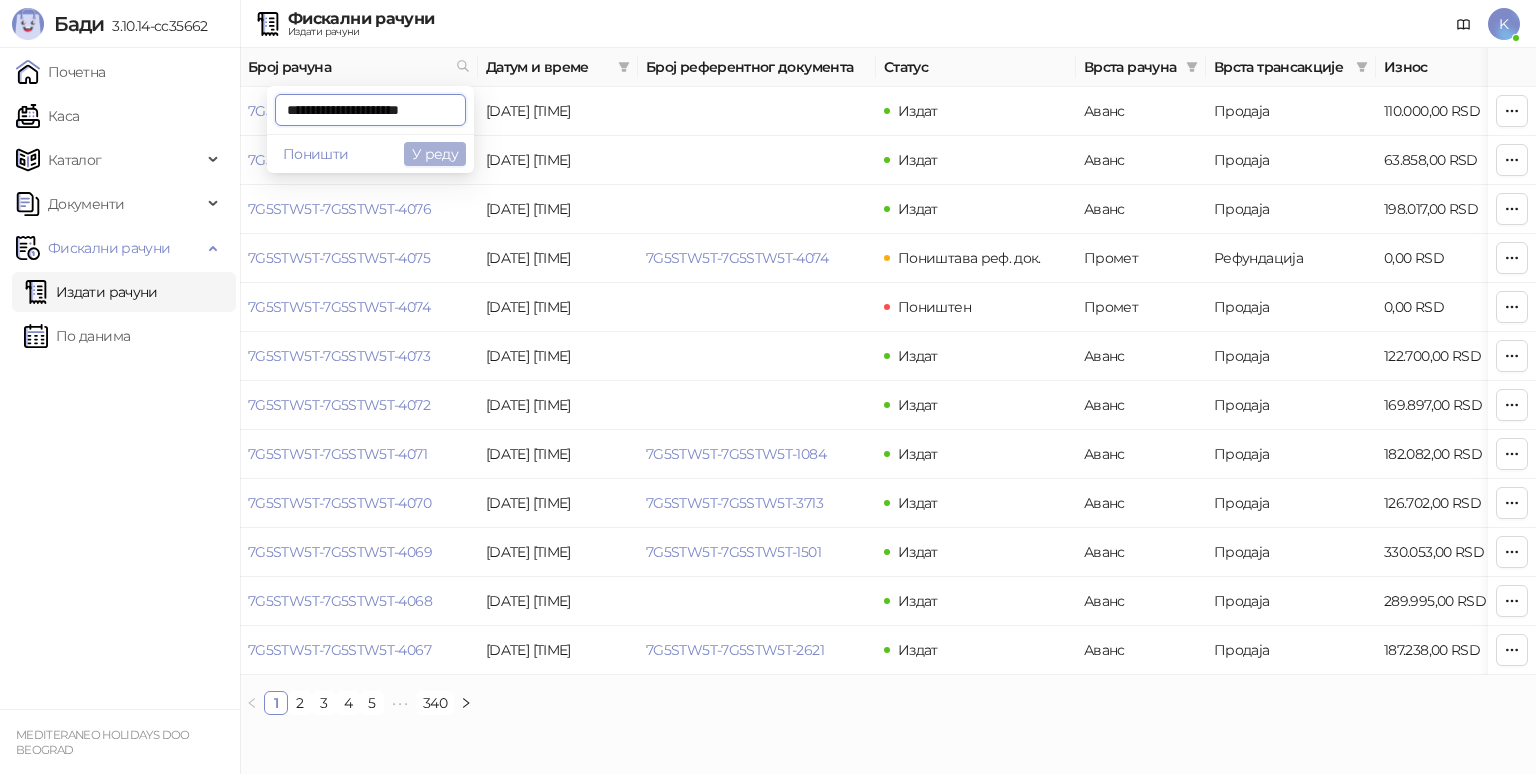 type on "**********" 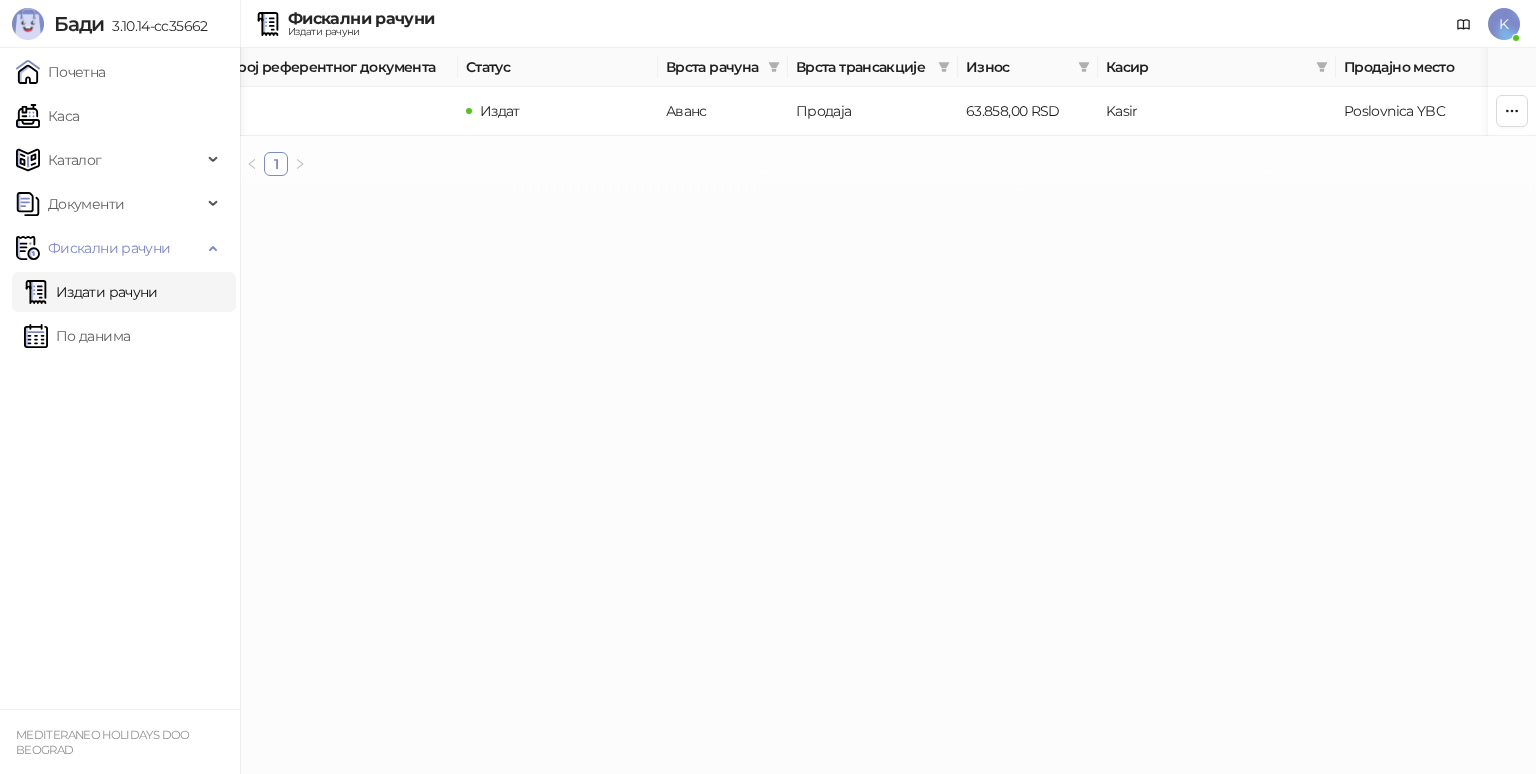 scroll, scrollTop: 0, scrollLeft: 472, axis: horizontal 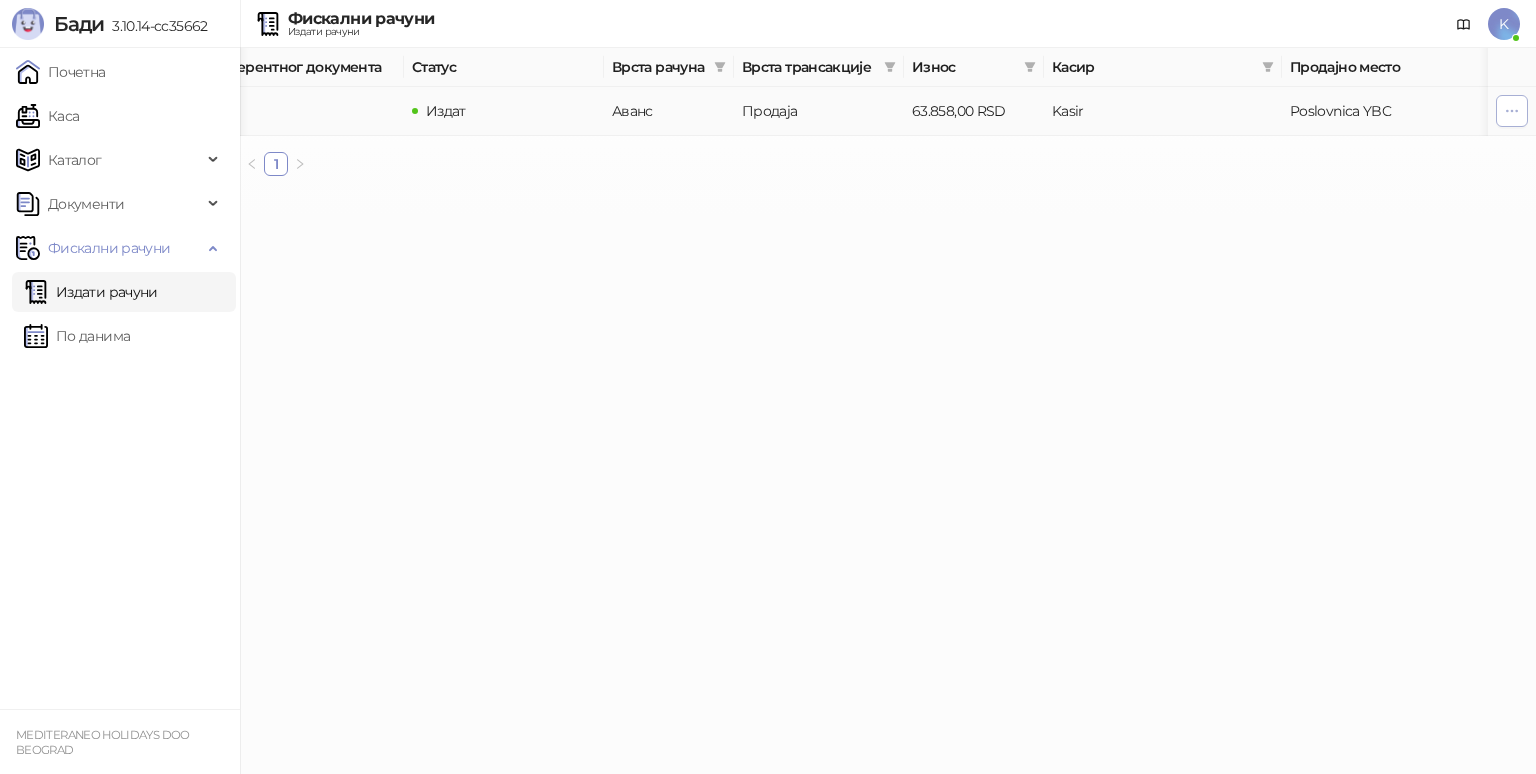 click at bounding box center [1512, 111] 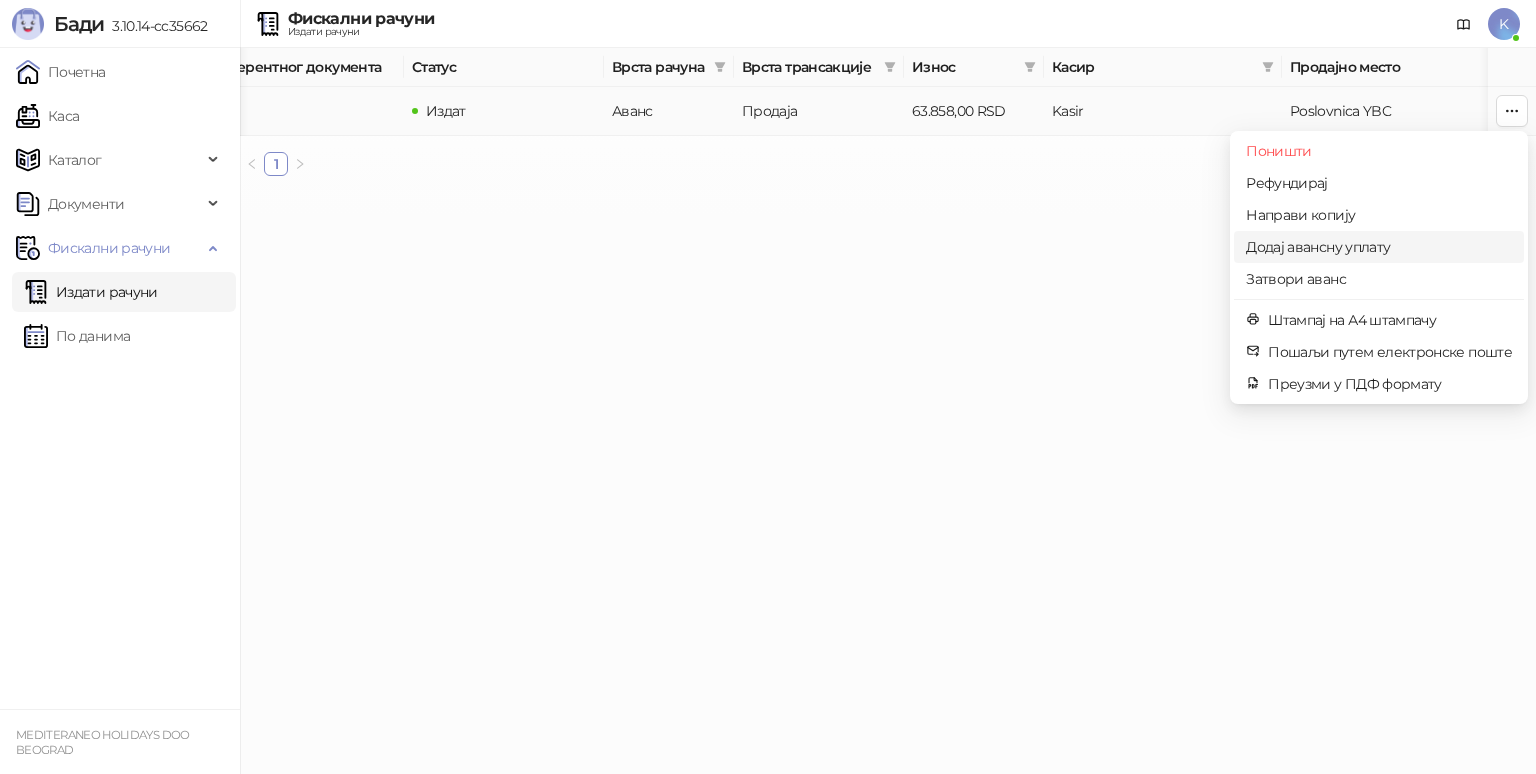 click on "Додај авансну уплату" at bounding box center [1379, 247] 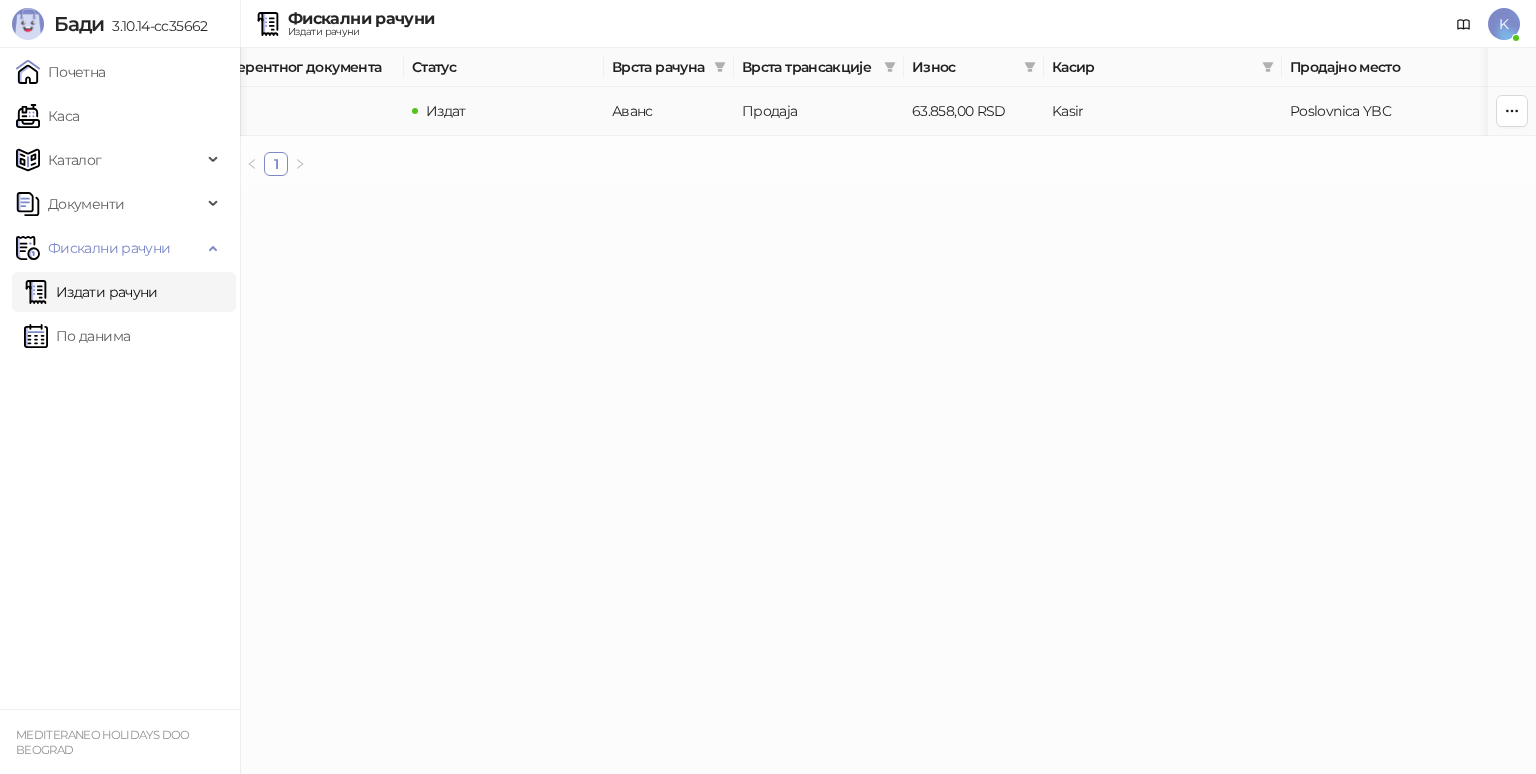 type on "**********" 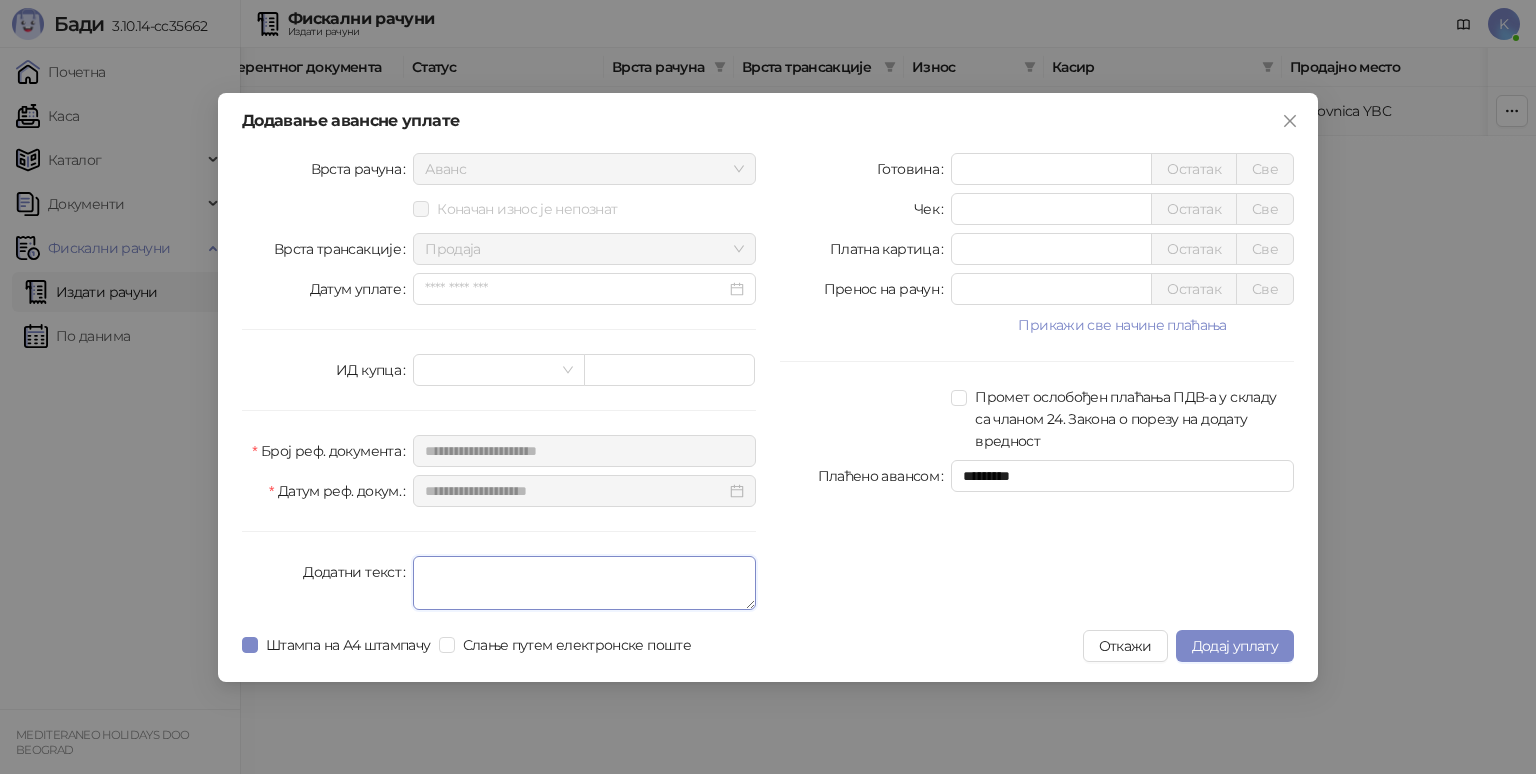 click on "Додатни текст" at bounding box center (584, 583) 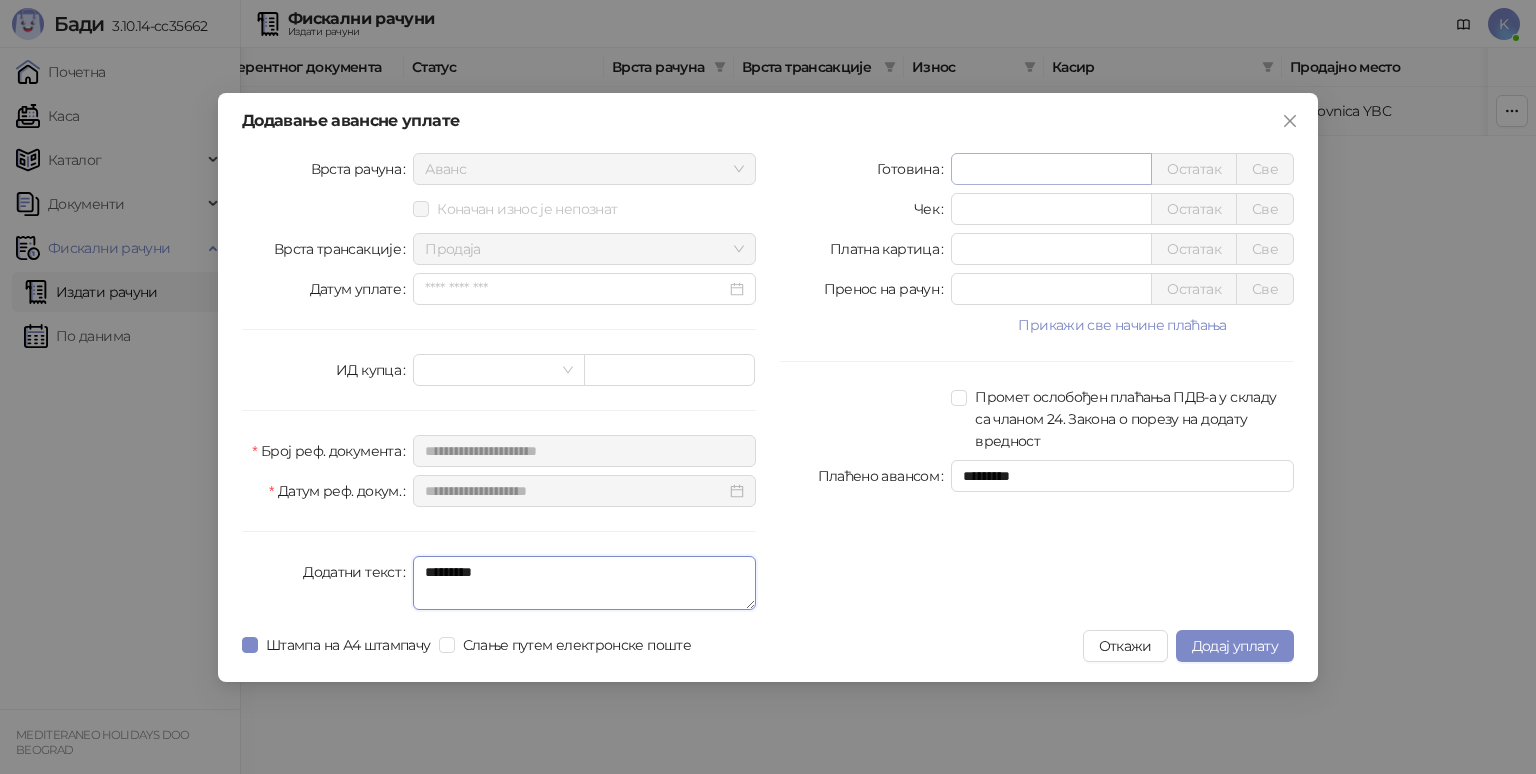 type on "*********" 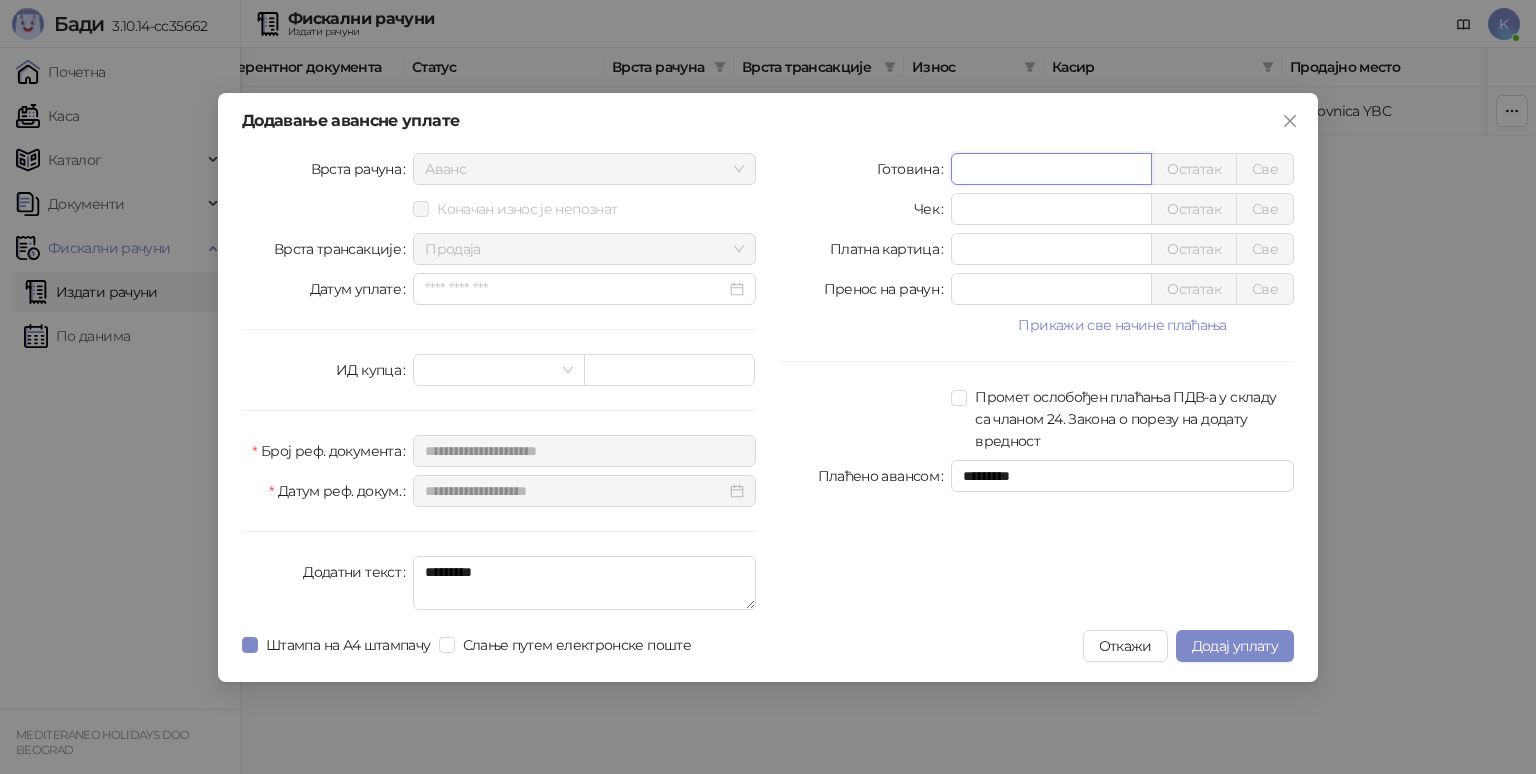 click on "*" at bounding box center [1051, 169] 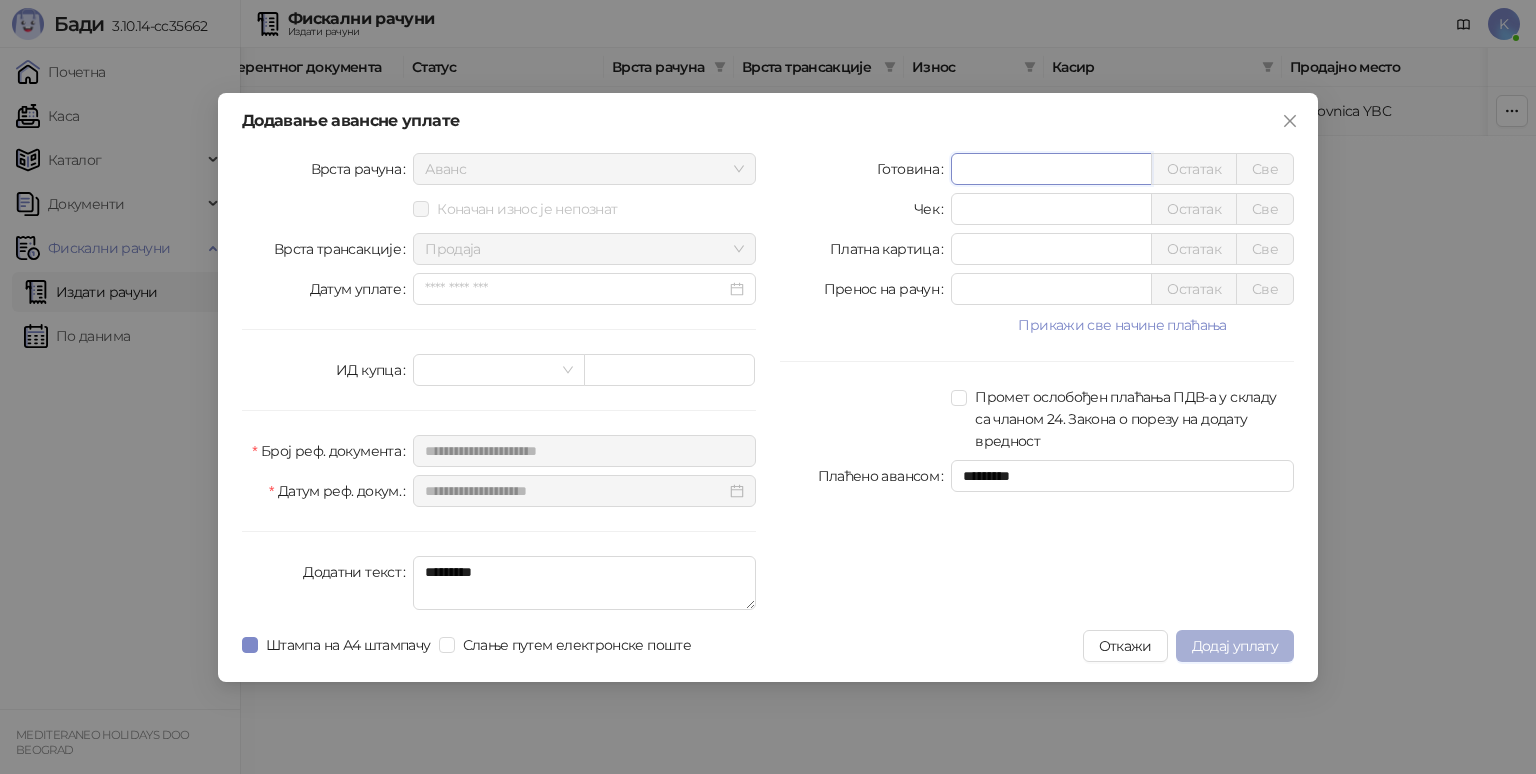 type on "*****" 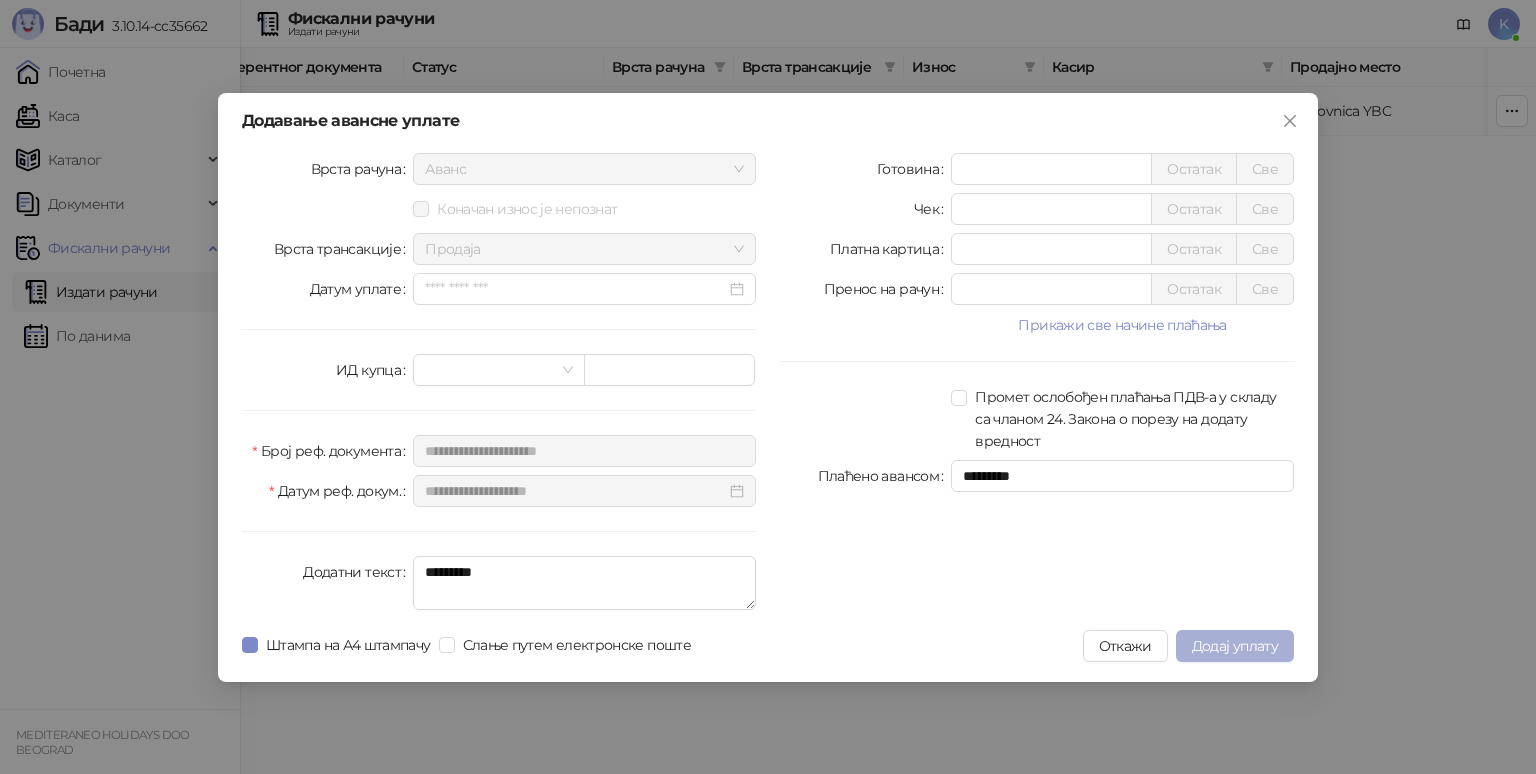 click on "Додај уплату" at bounding box center (1235, 646) 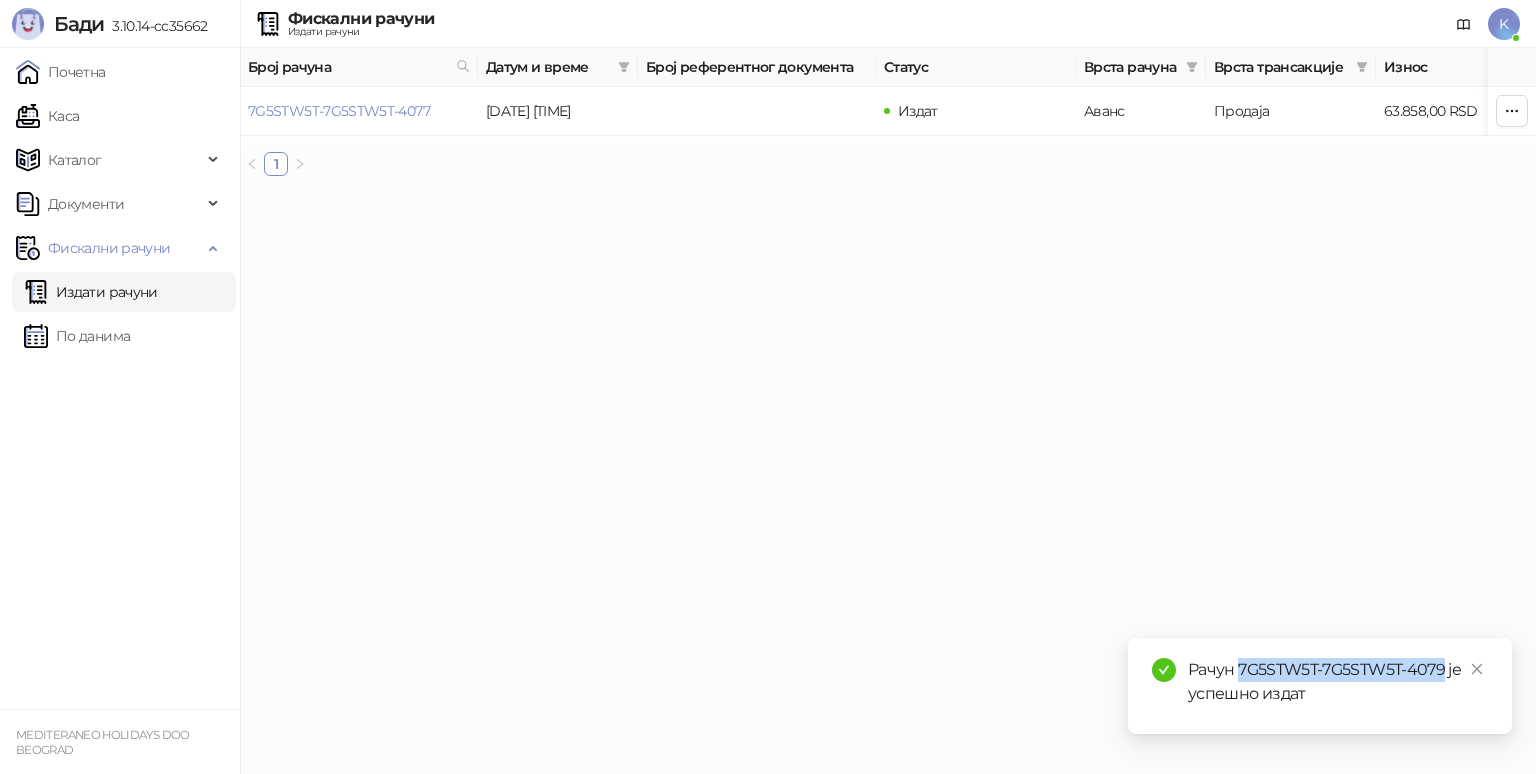 drag, startPoint x: 1239, startPoint y: 670, endPoint x: 1444, endPoint y: 668, distance: 205.00975 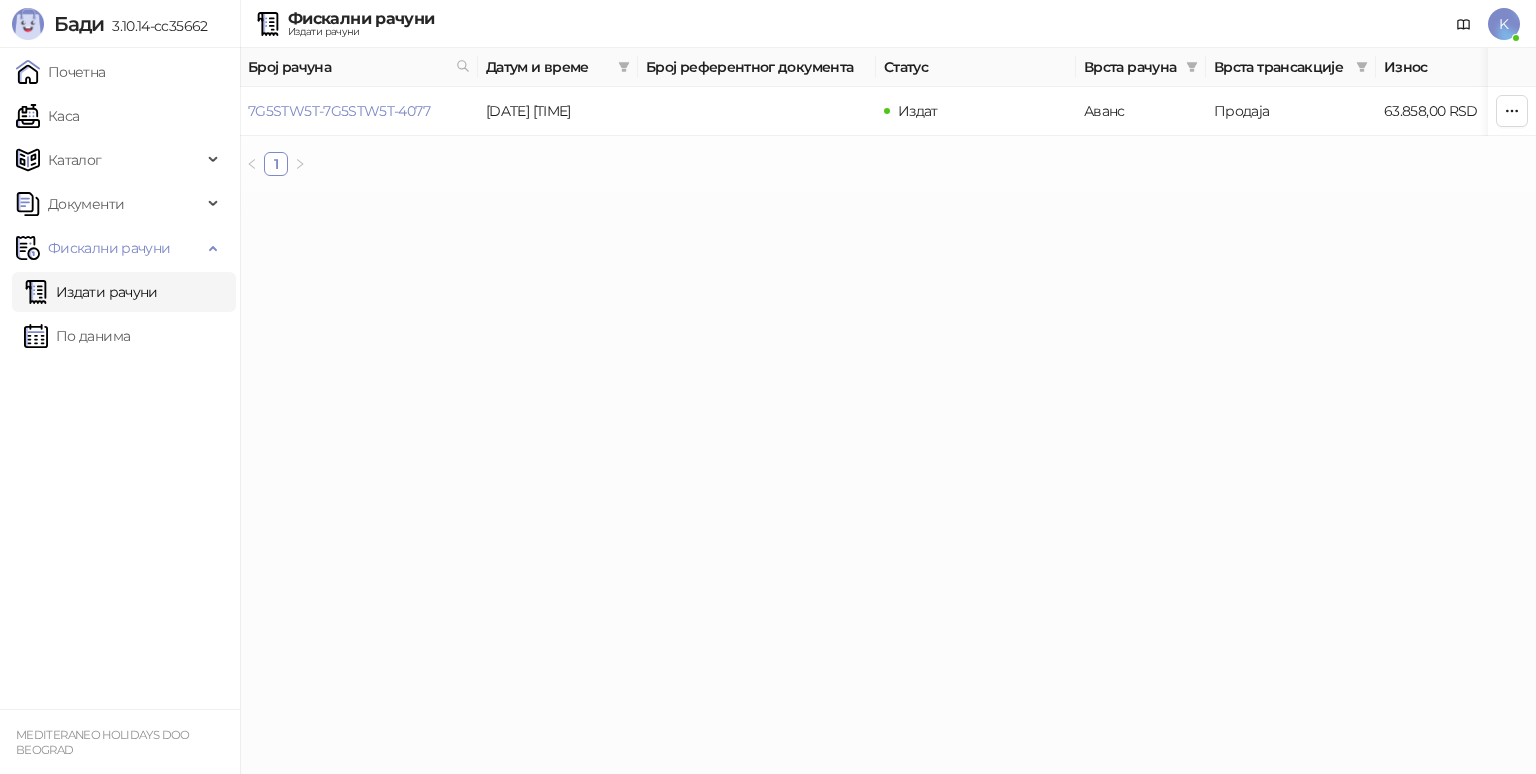 click on "Издати рачуни" at bounding box center (91, 292) 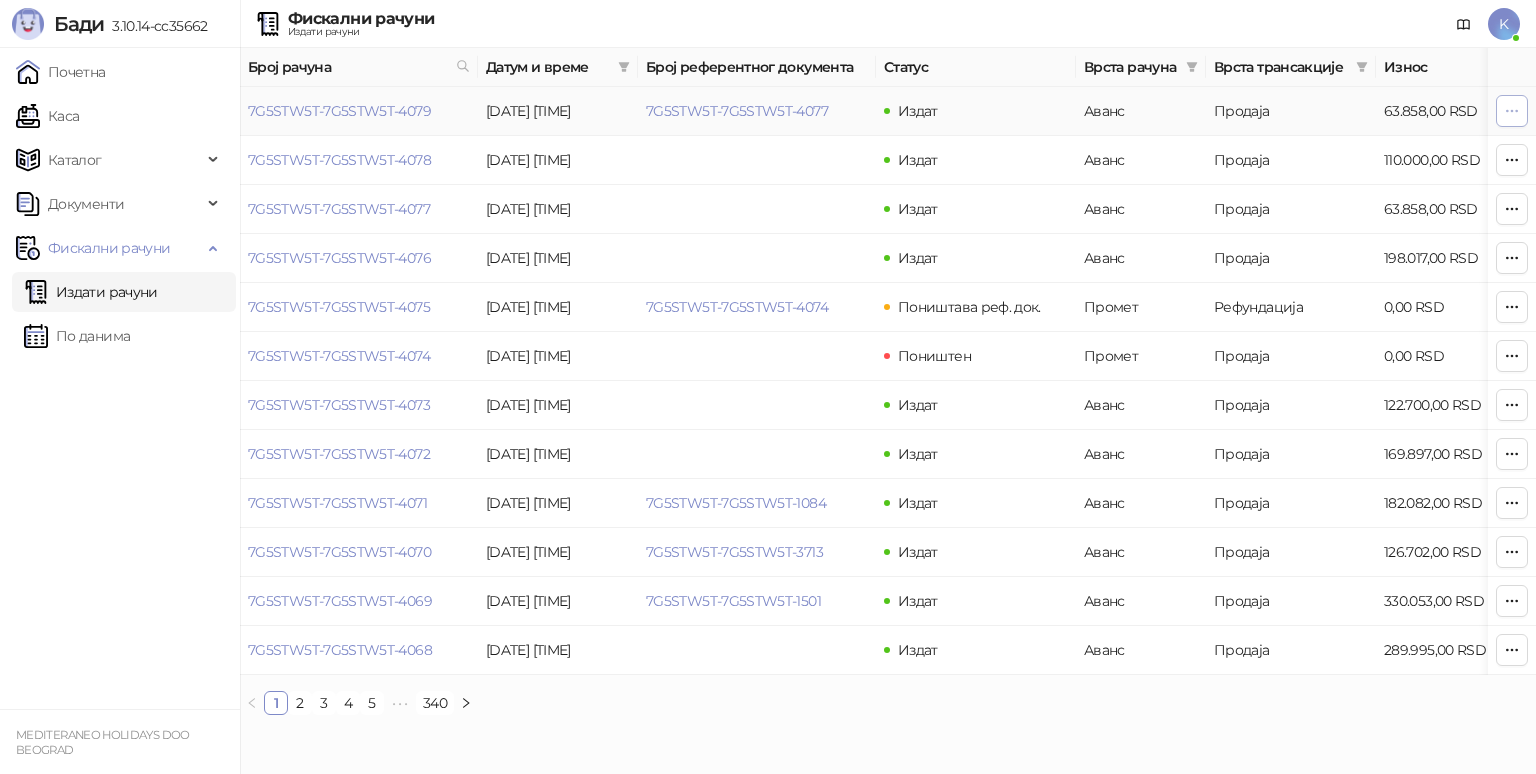 click at bounding box center [1512, 111] 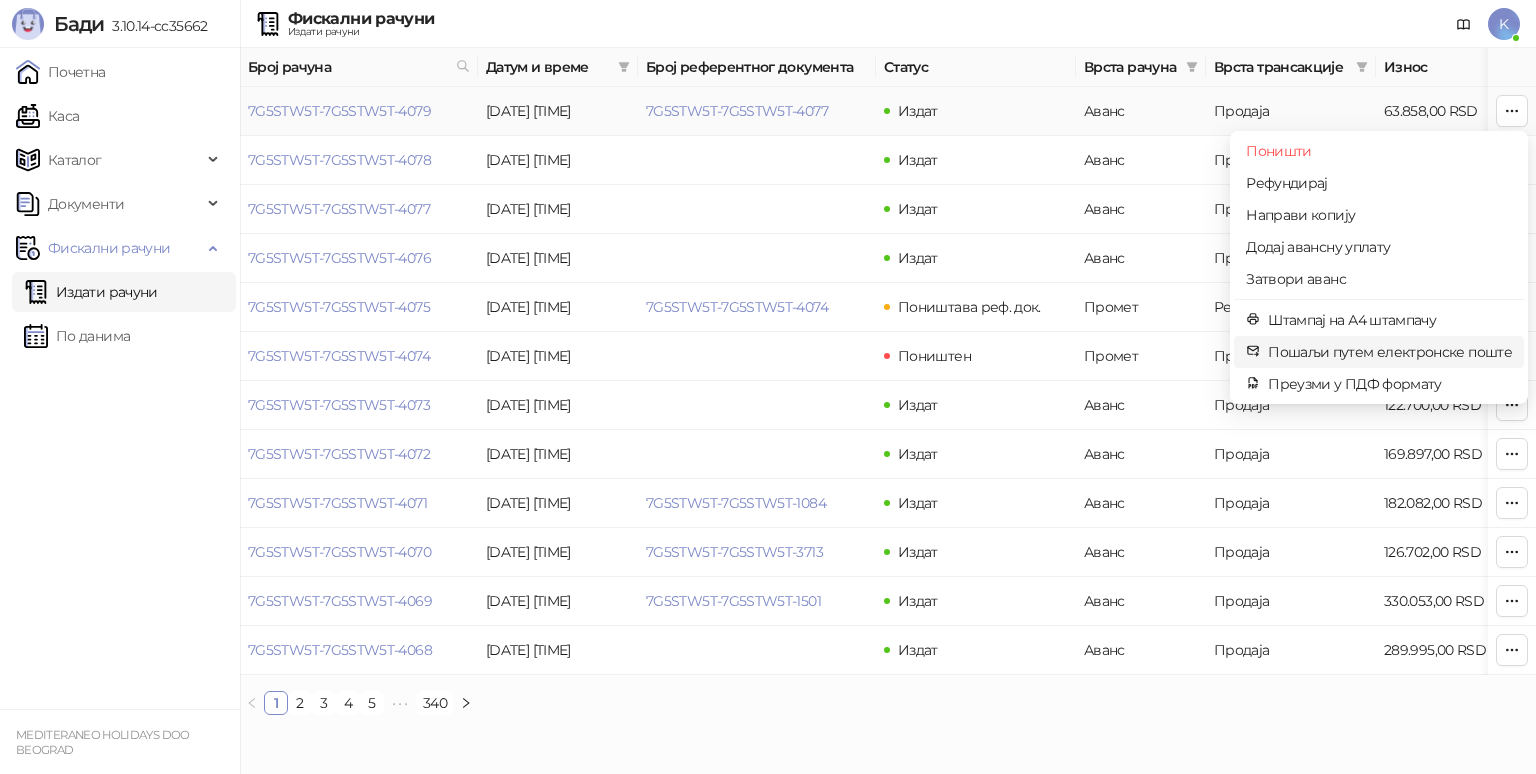 click on "Пошаљи путем електронске поште" at bounding box center [1390, 352] 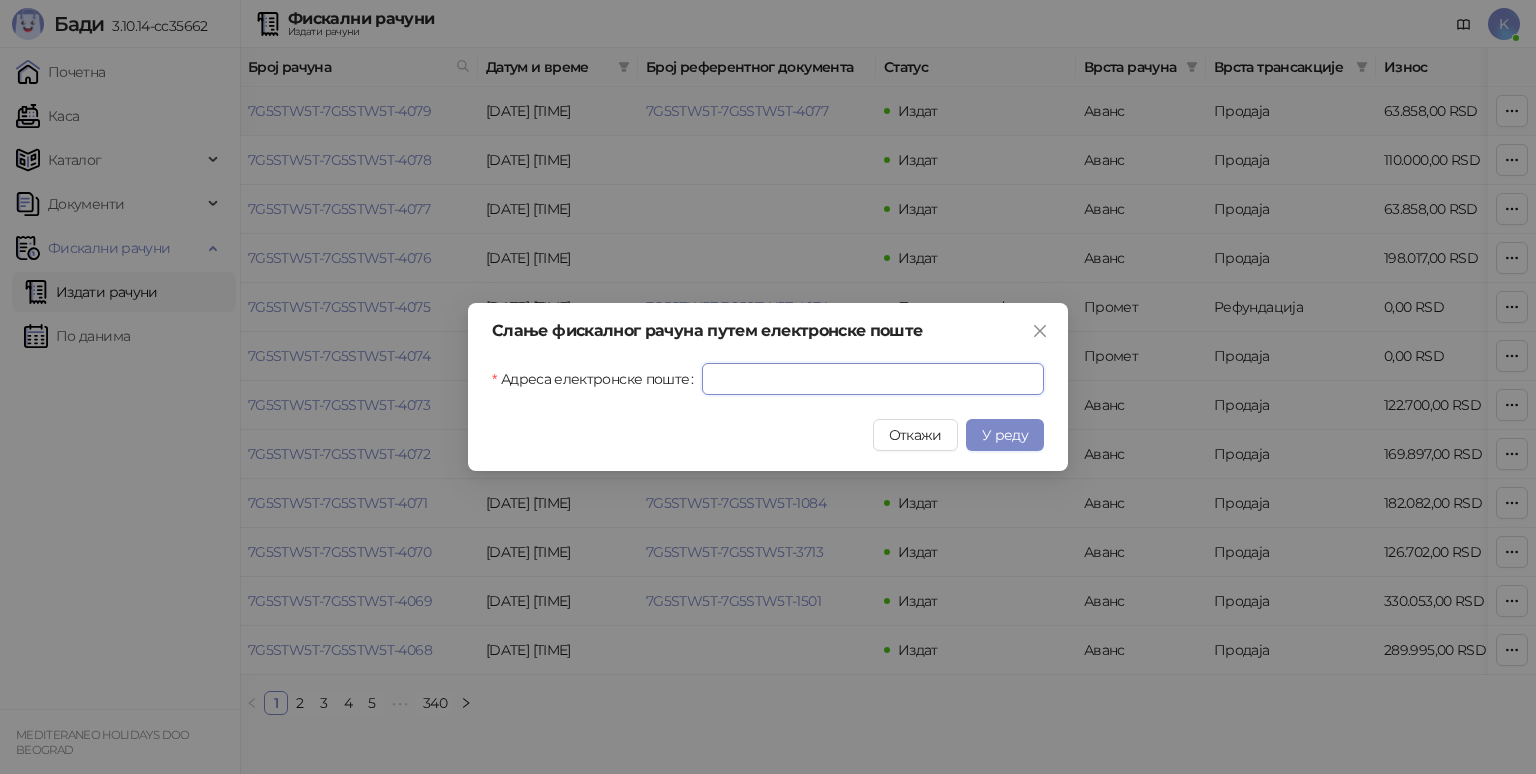 click on "Адреса електронске поште" at bounding box center [873, 379] 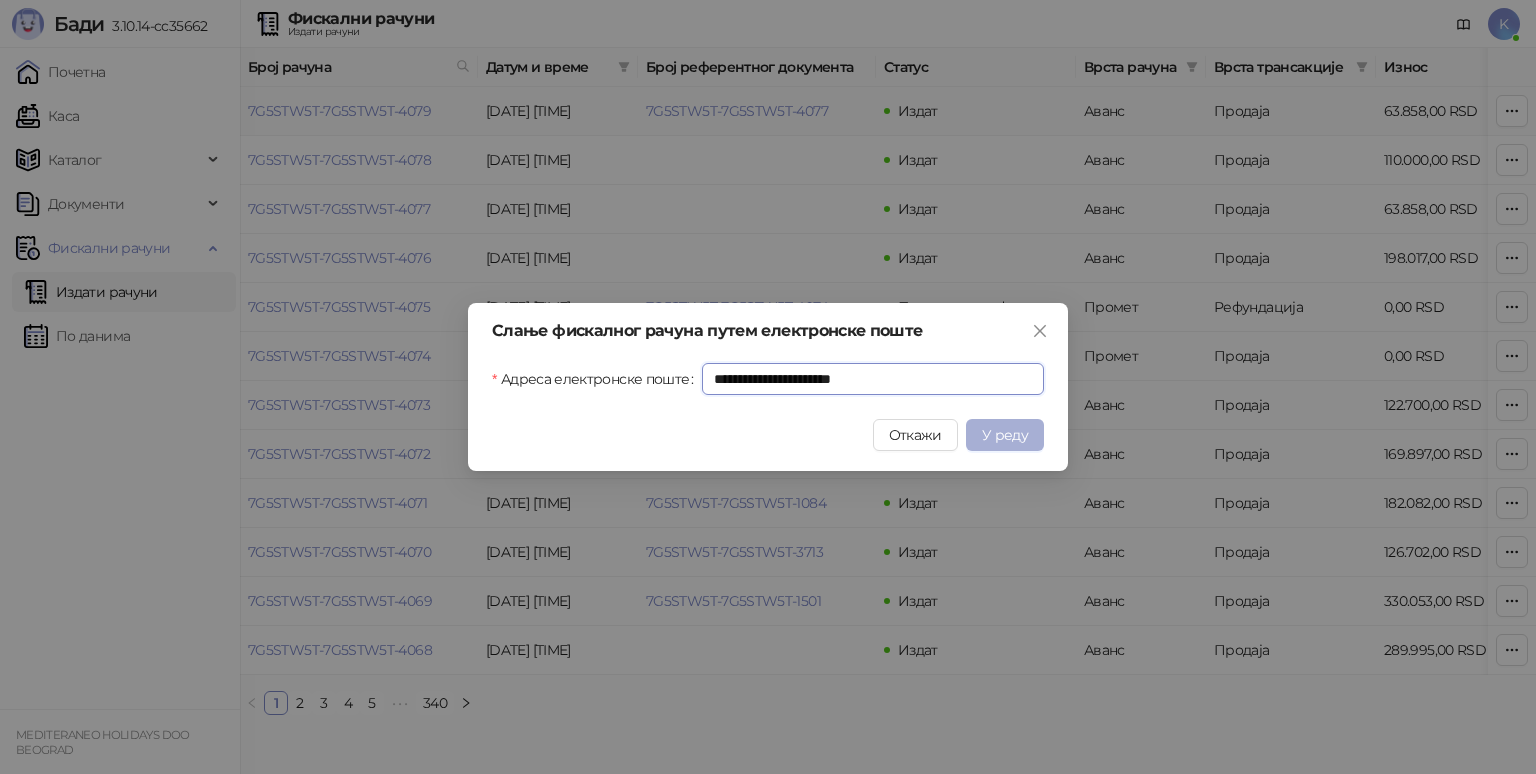 type on "**********" 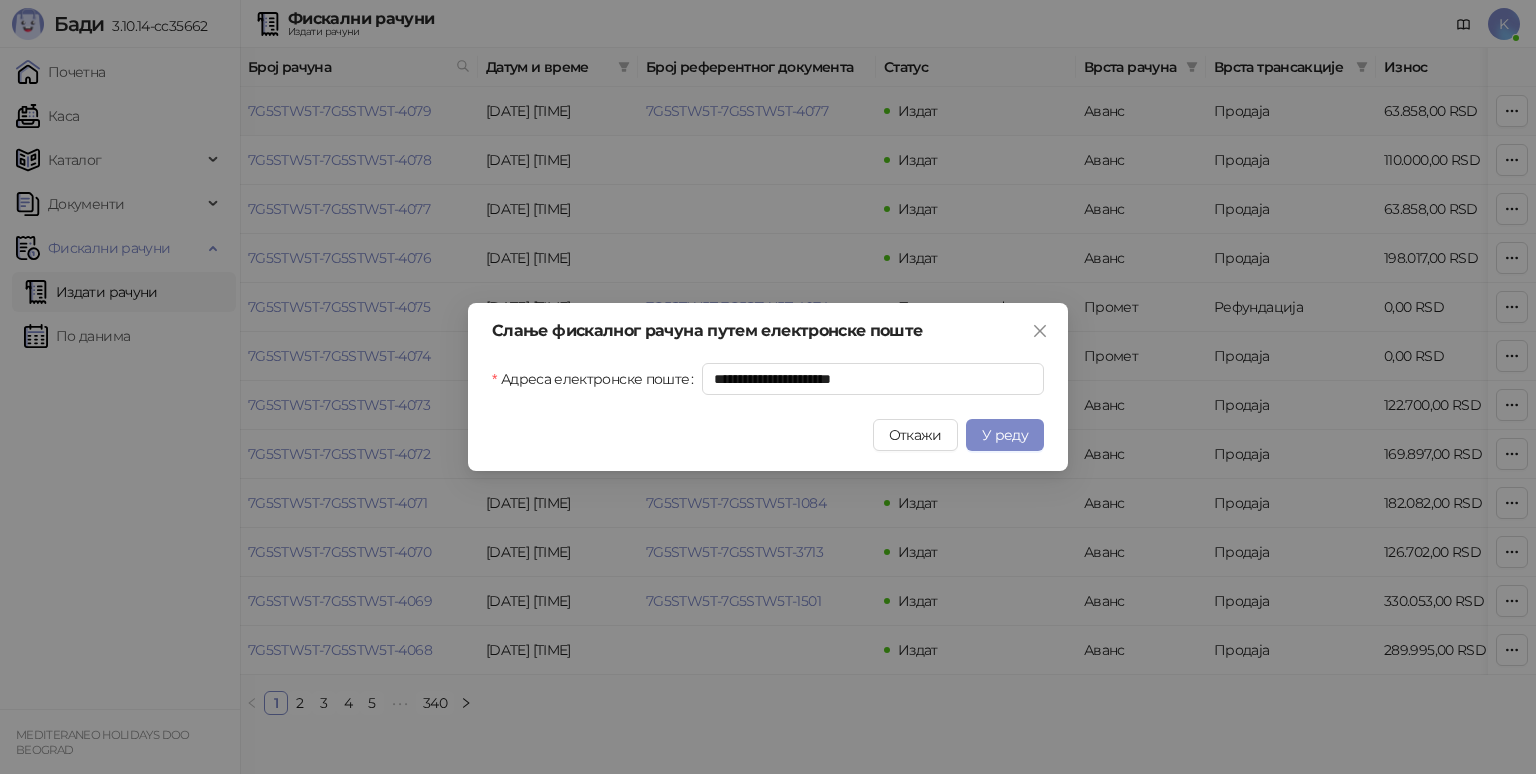 click on "У реду" at bounding box center (1005, 435) 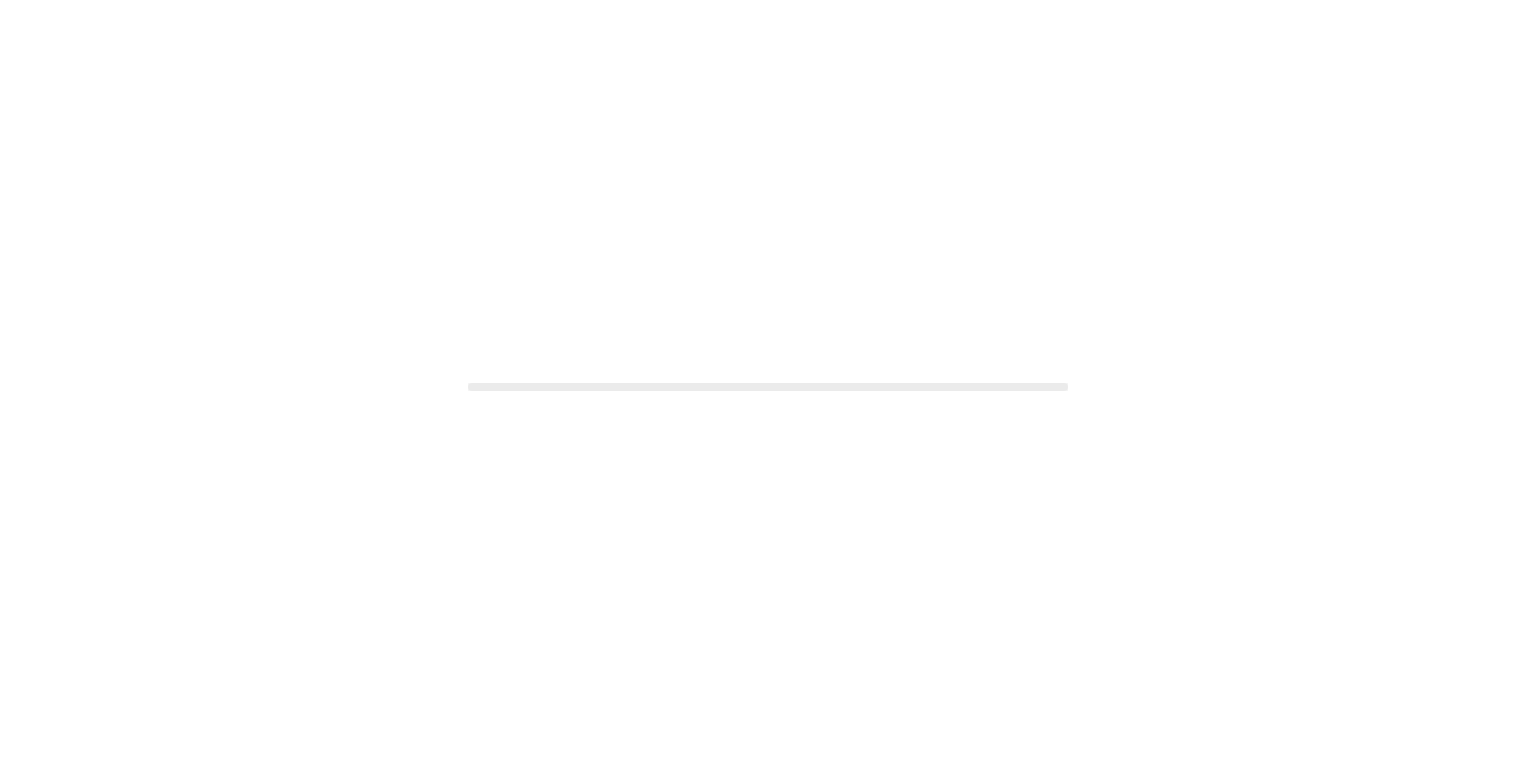 scroll, scrollTop: 0, scrollLeft: 0, axis: both 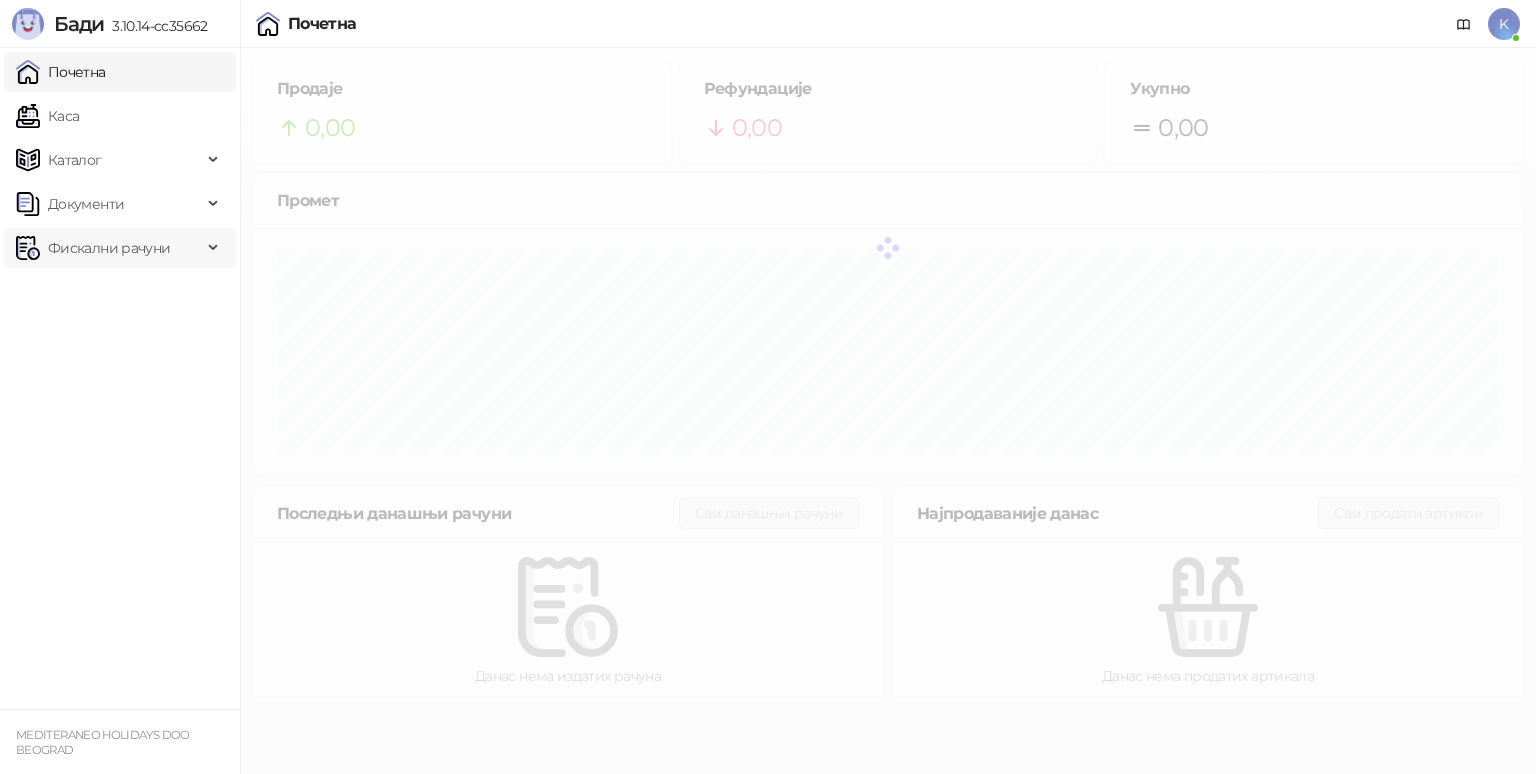 click on "Каса" at bounding box center [47, 116] 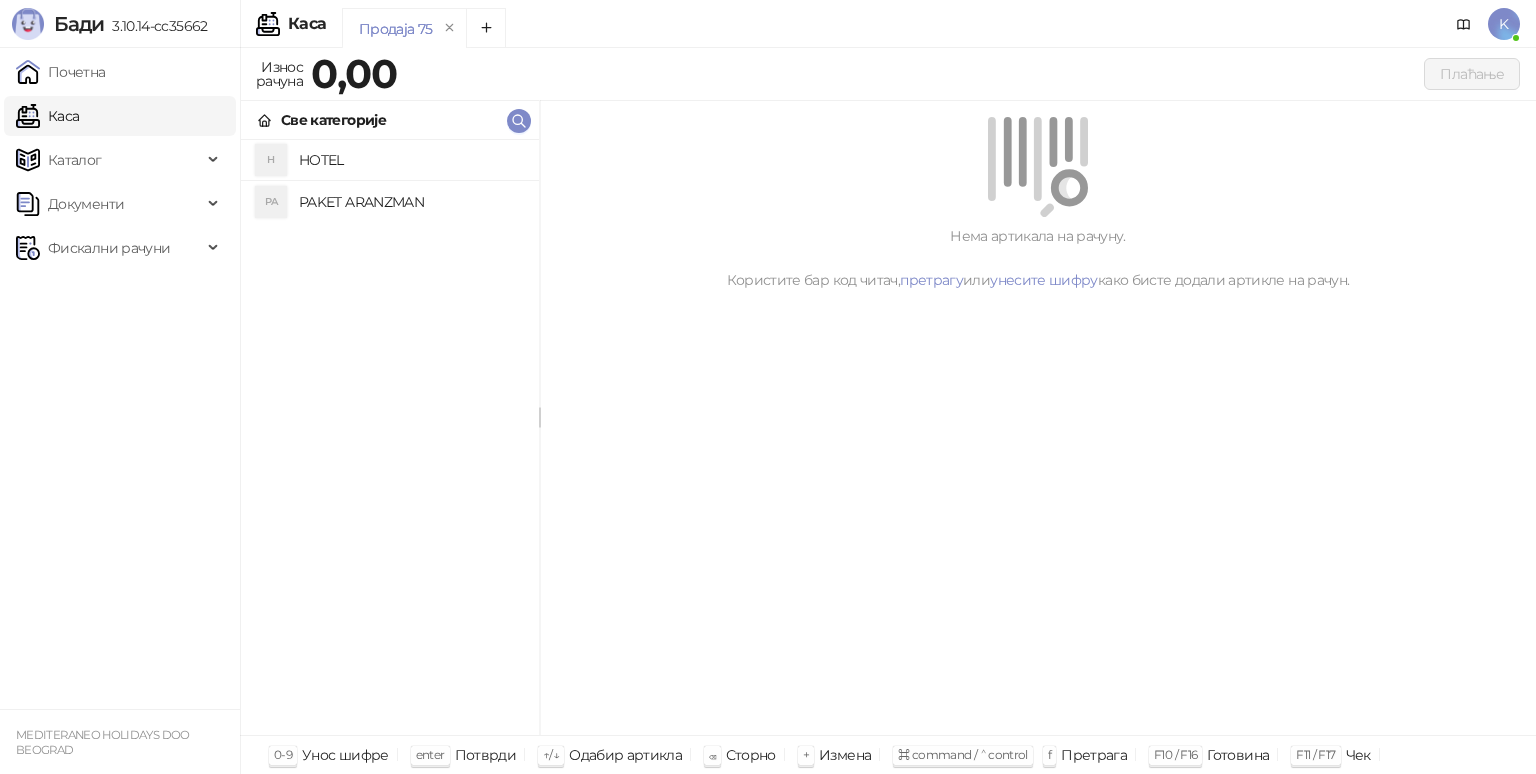 click on "PAKET ARANZMAN" at bounding box center (411, 202) 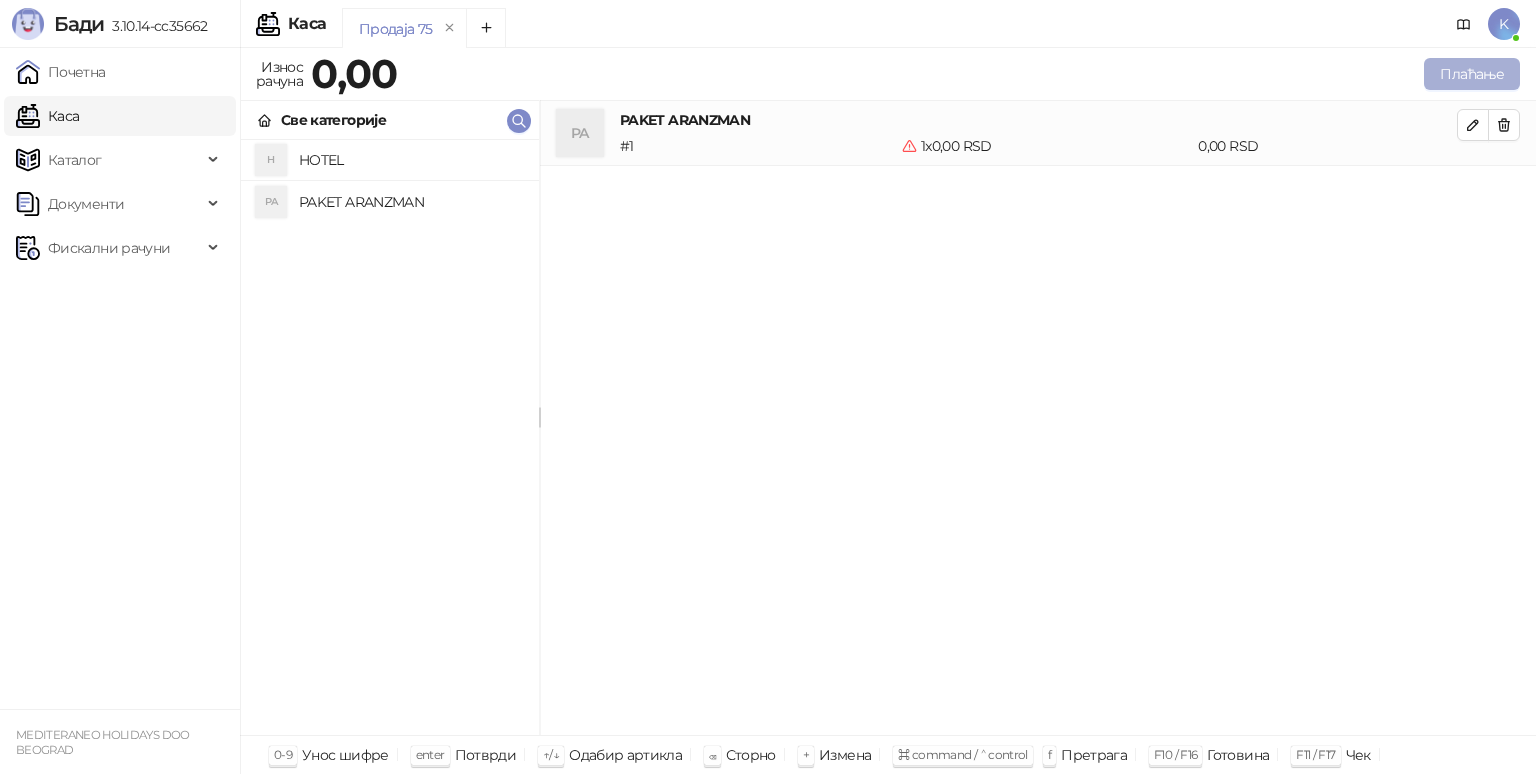 click on "Плаћање" at bounding box center (1472, 74) 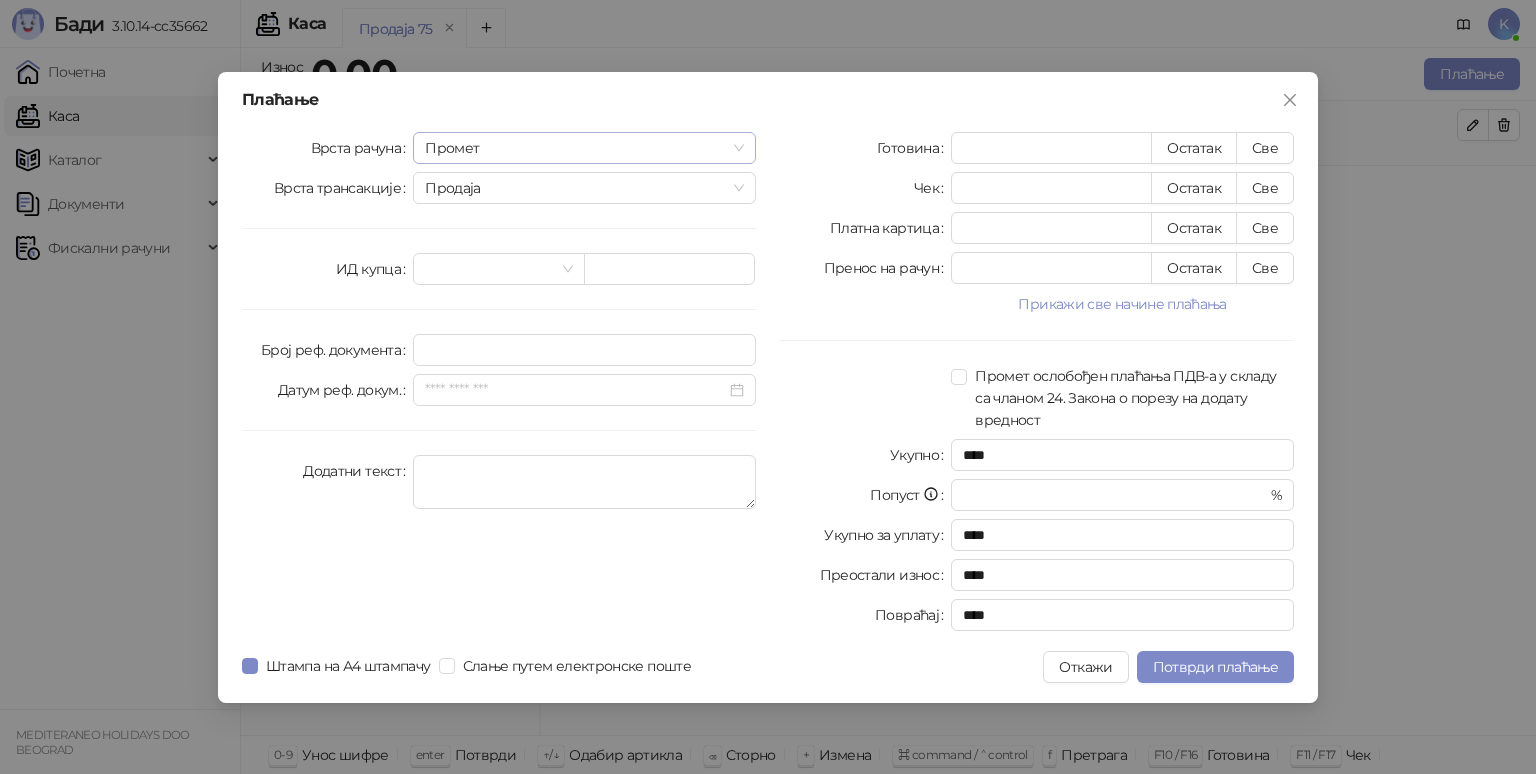 click on "Промет" at bounding box center (584, 148) 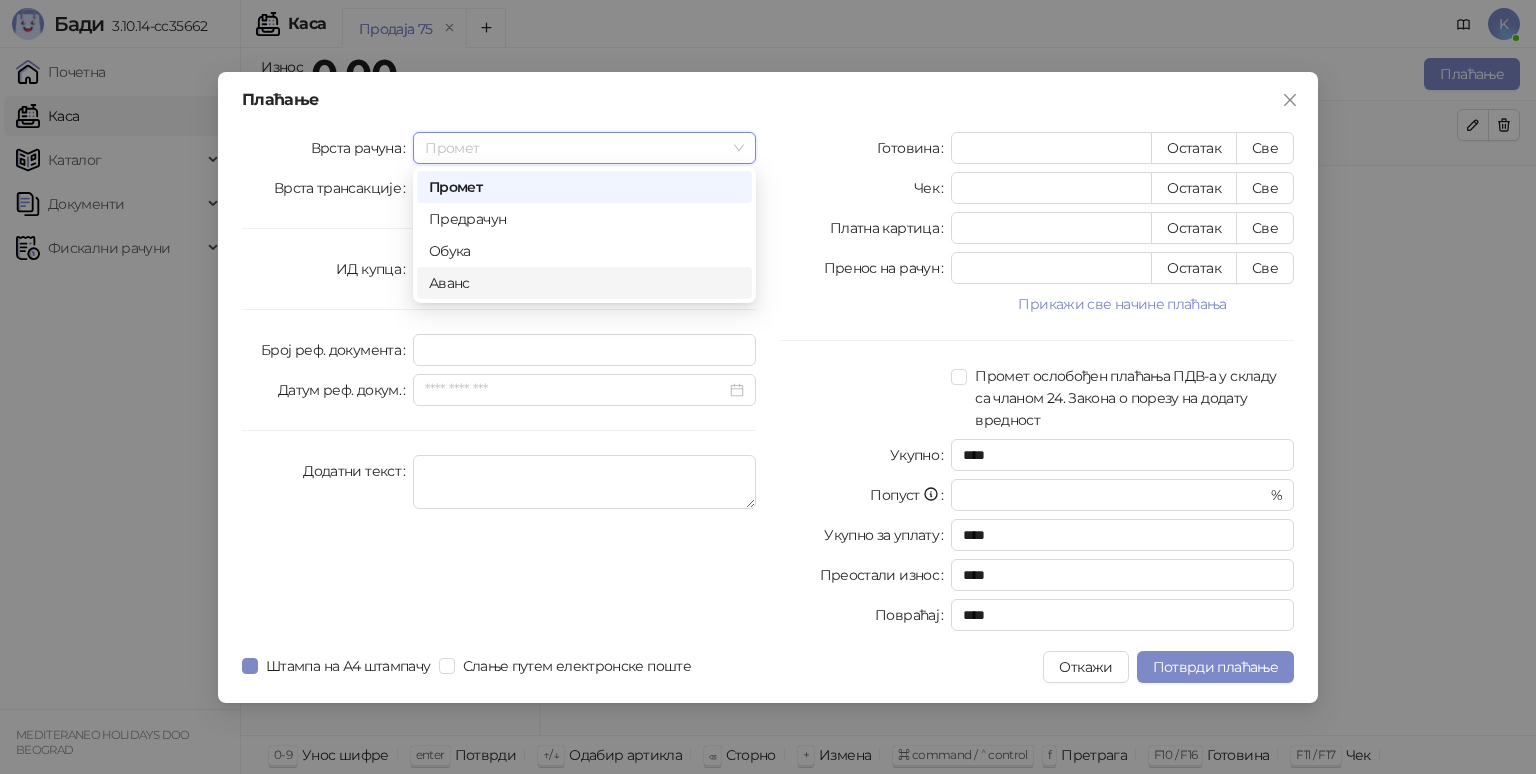 click on "Аванс" at bounding box center (584, 283) 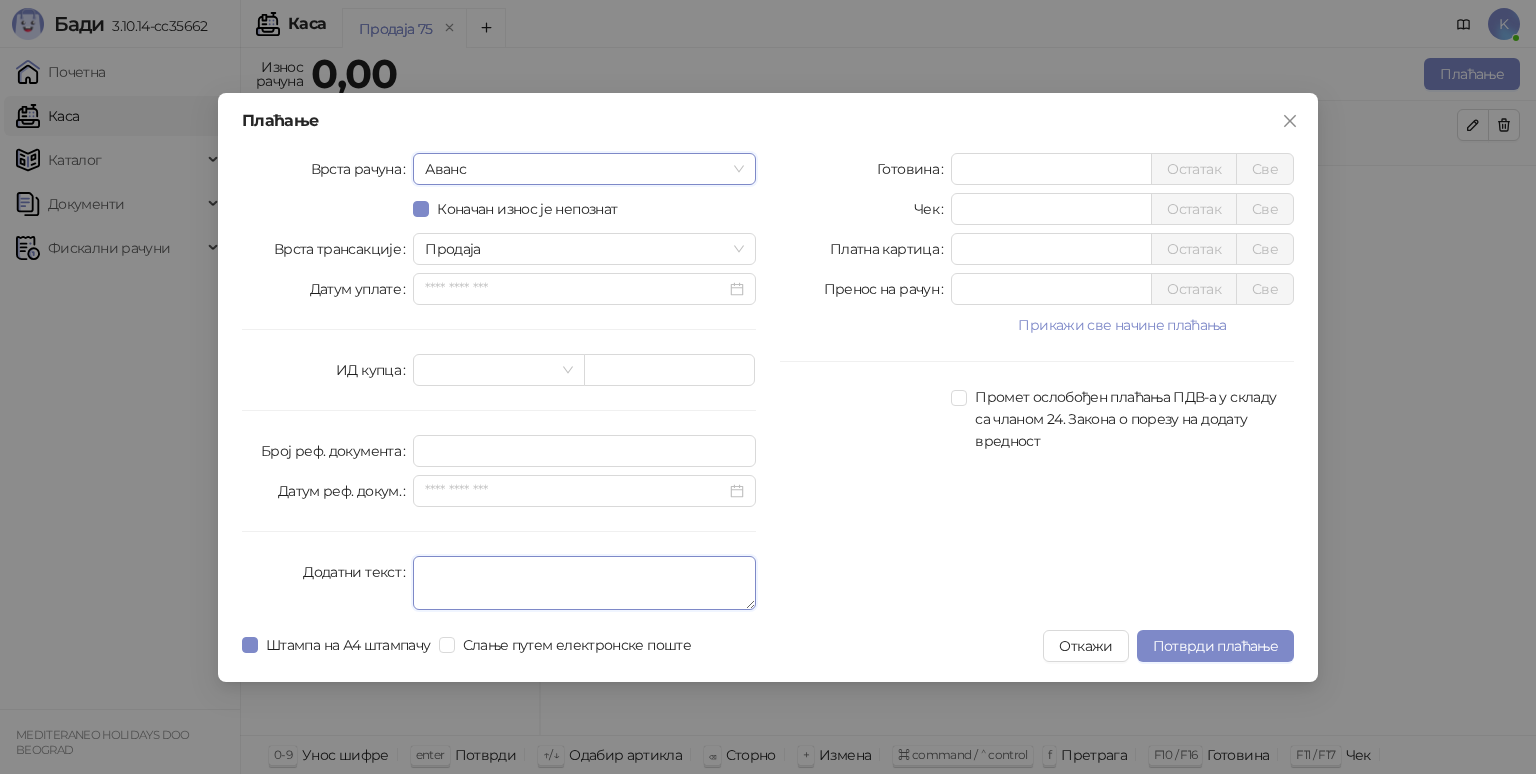 click on "Додатни текст" at bounding box center [584, 583] 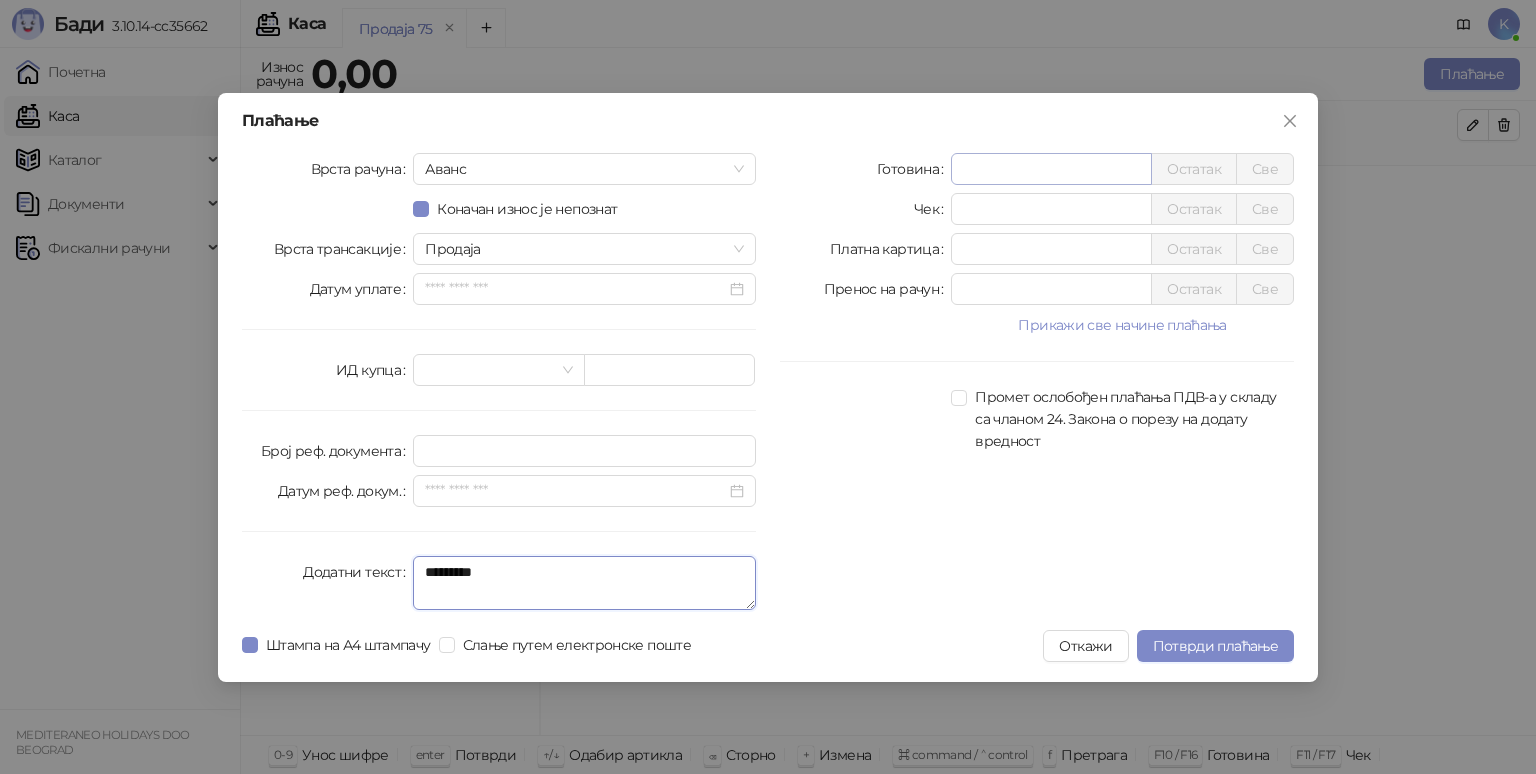 type on "*********" 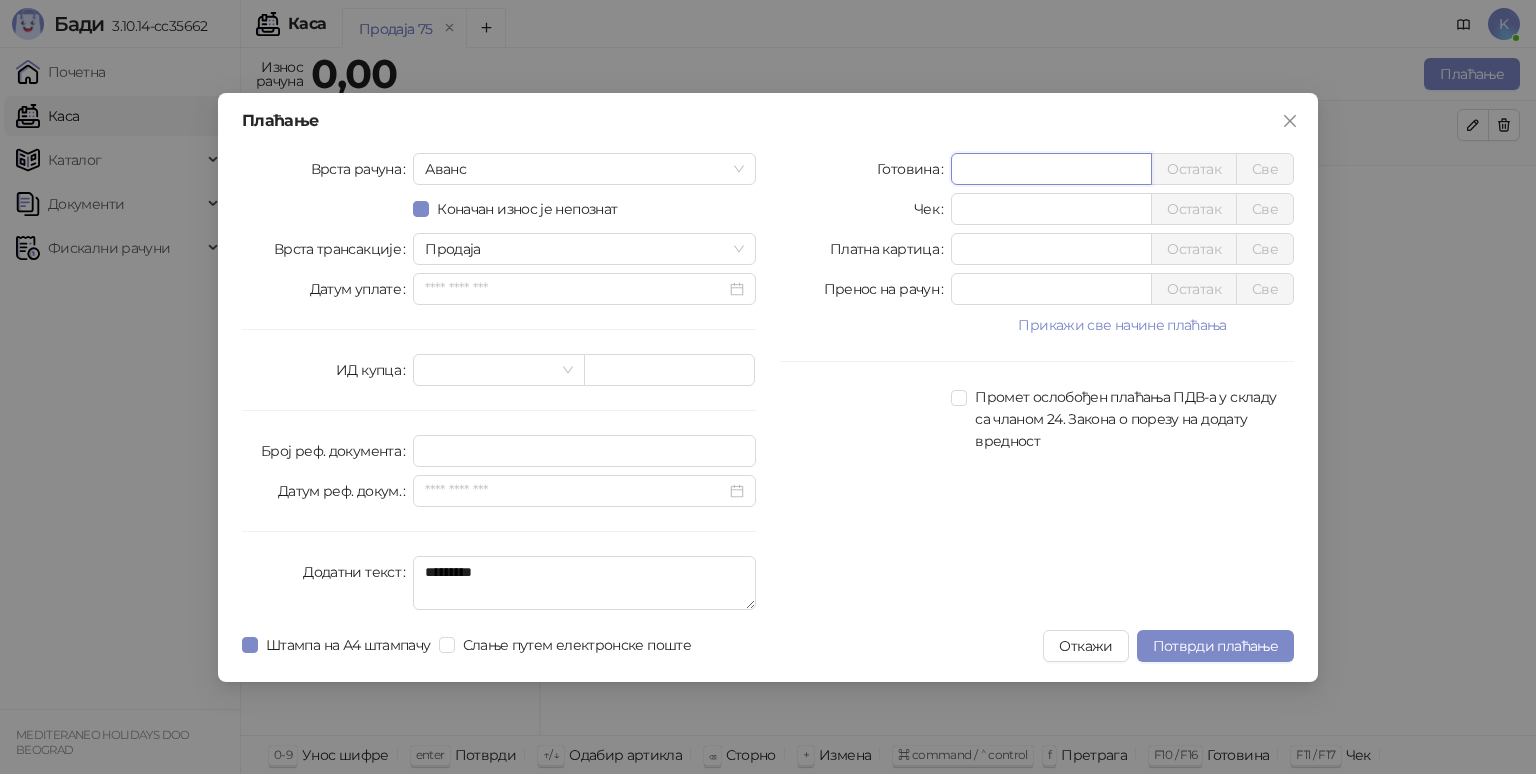 click on "*" at bounding box center [1051, 169] 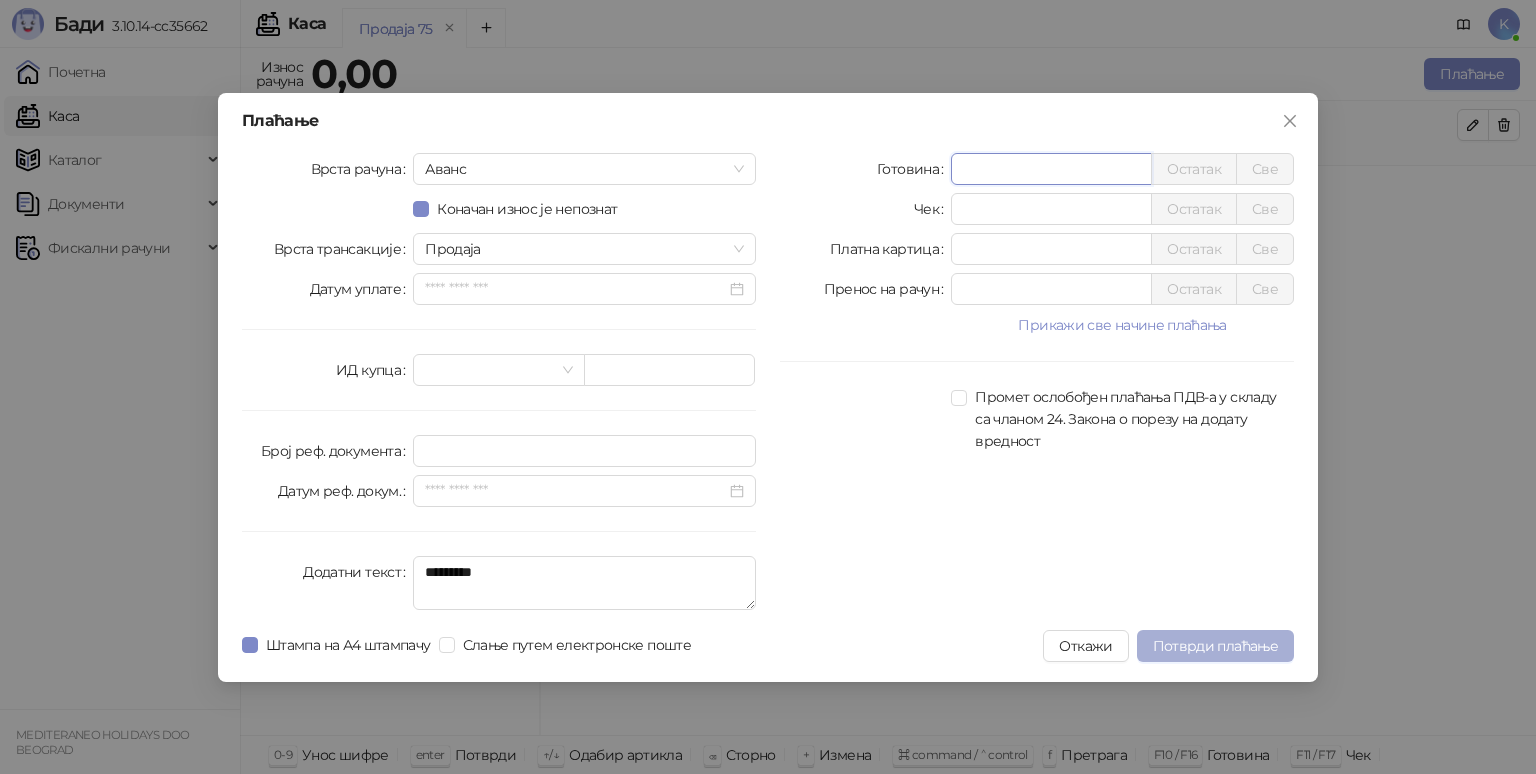 type on "*****" 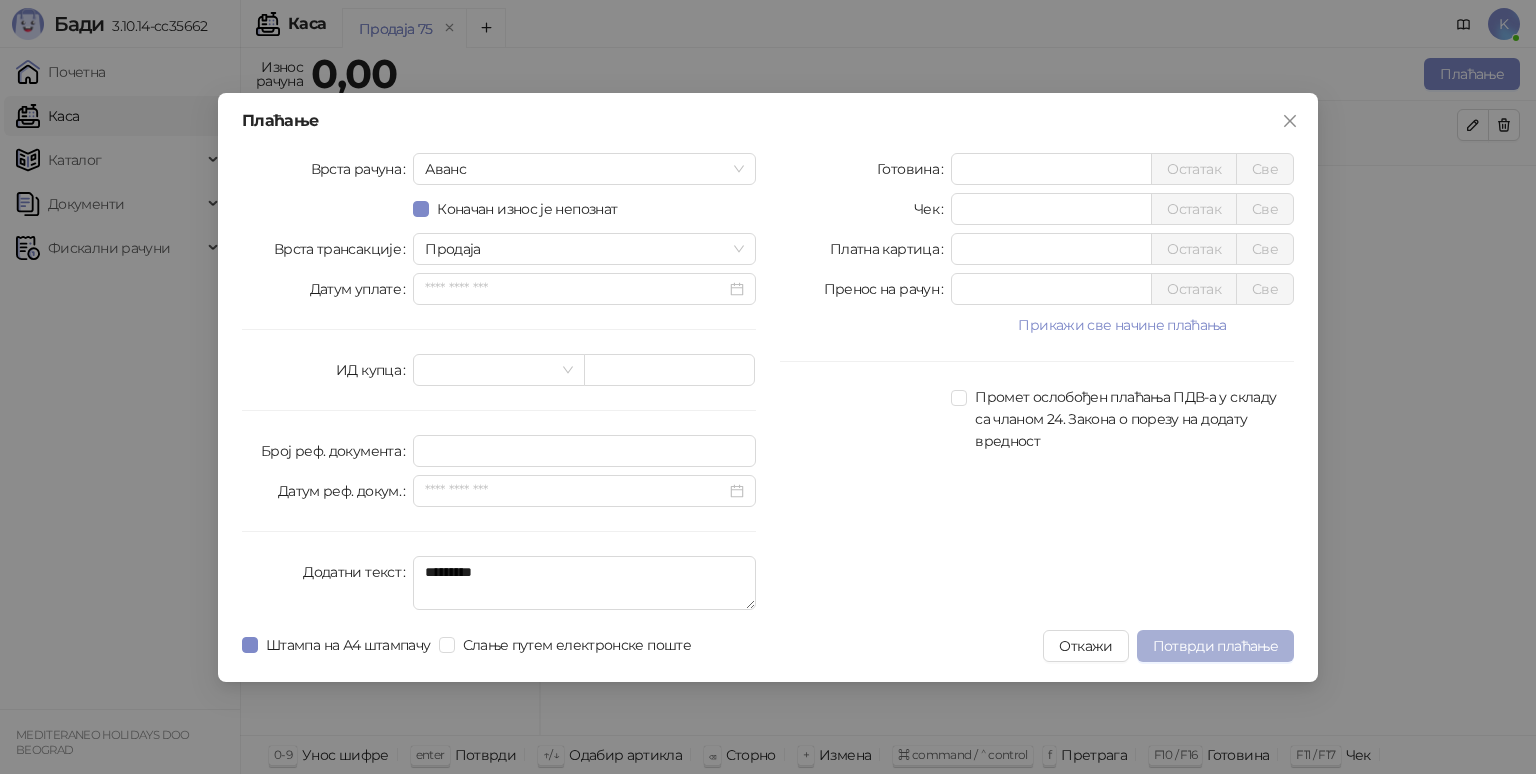 click on "Потврди плаћање" at bounding box center (1215, 646) 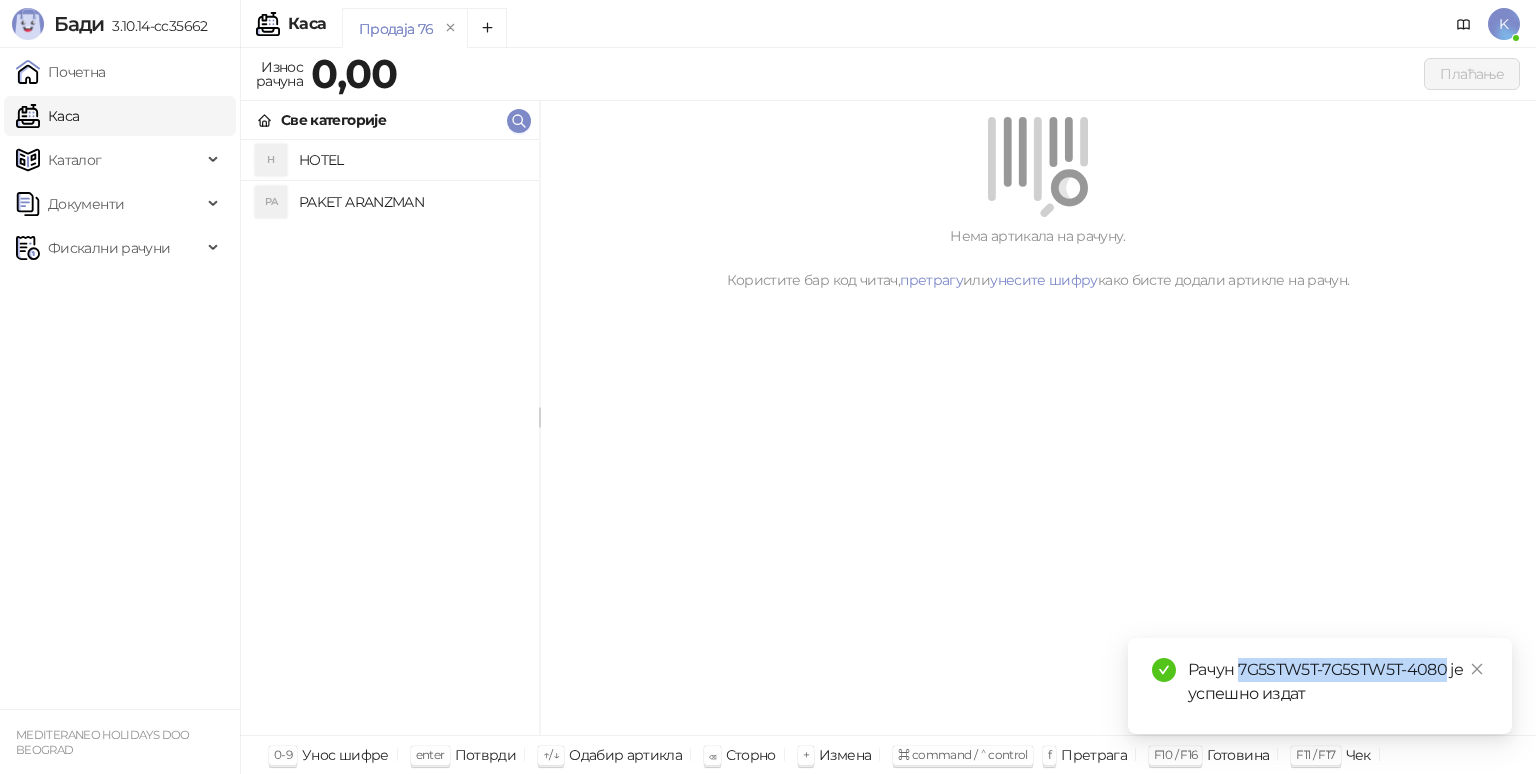 drag, startPoint x: 1238, startPoint y: 668, endPoint x: 1444, endPoint y: 668, distance: 206 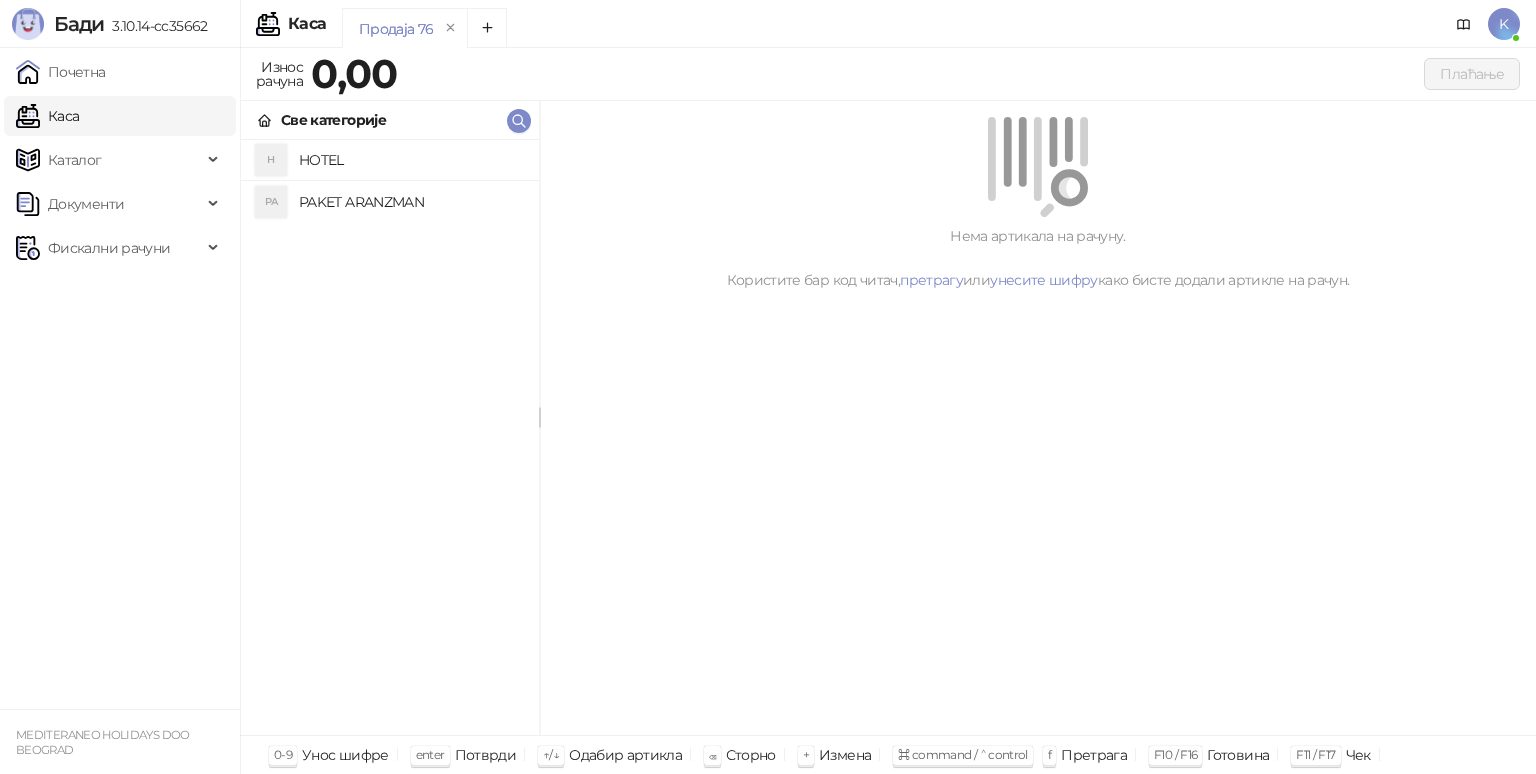 drag, startPoint x: 148, startPoint y: 264, endPoint x: 129, endPoint y: 304, distance: 44.28318 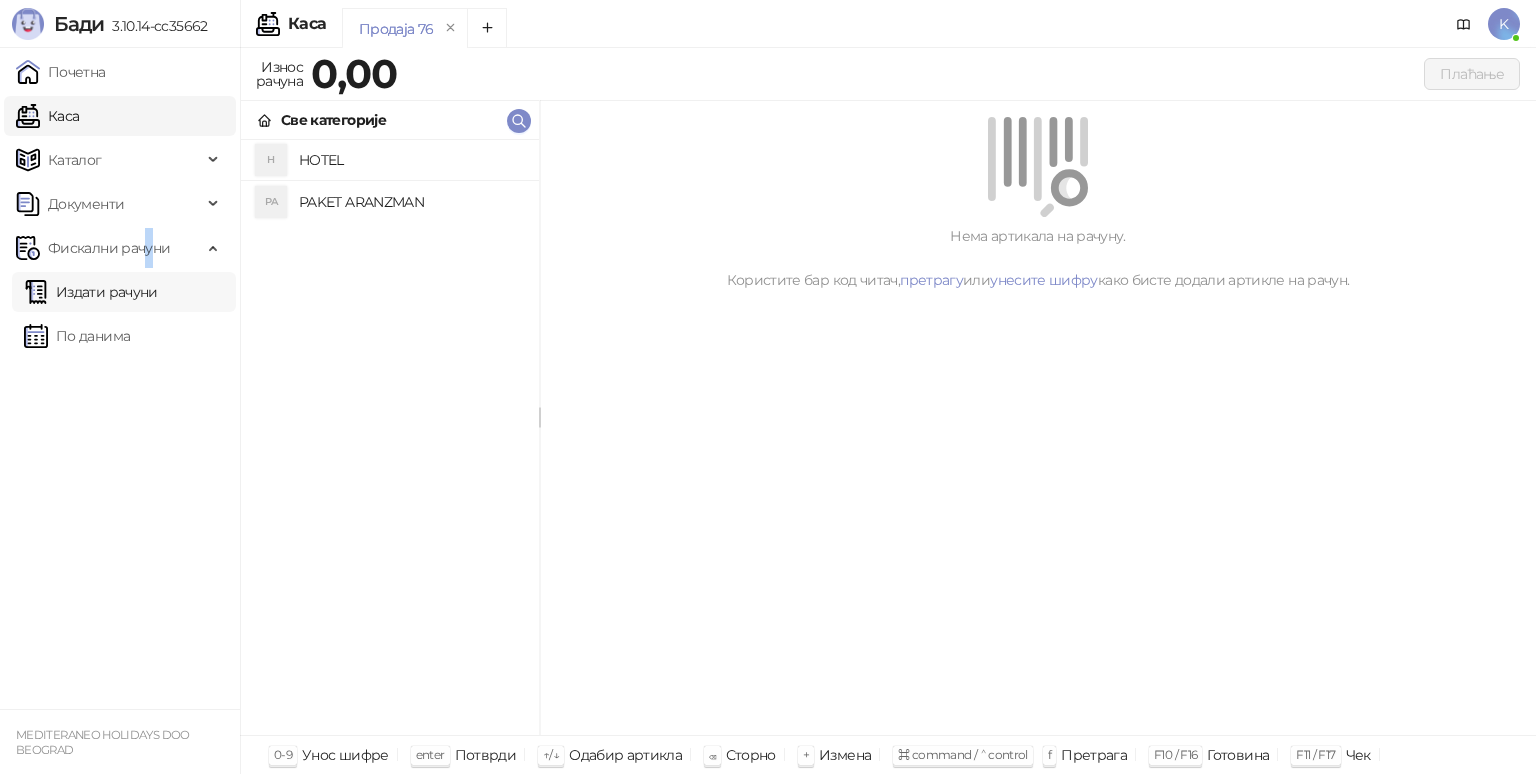 click on "Издати рачуни" at bounding box center [91, 292] 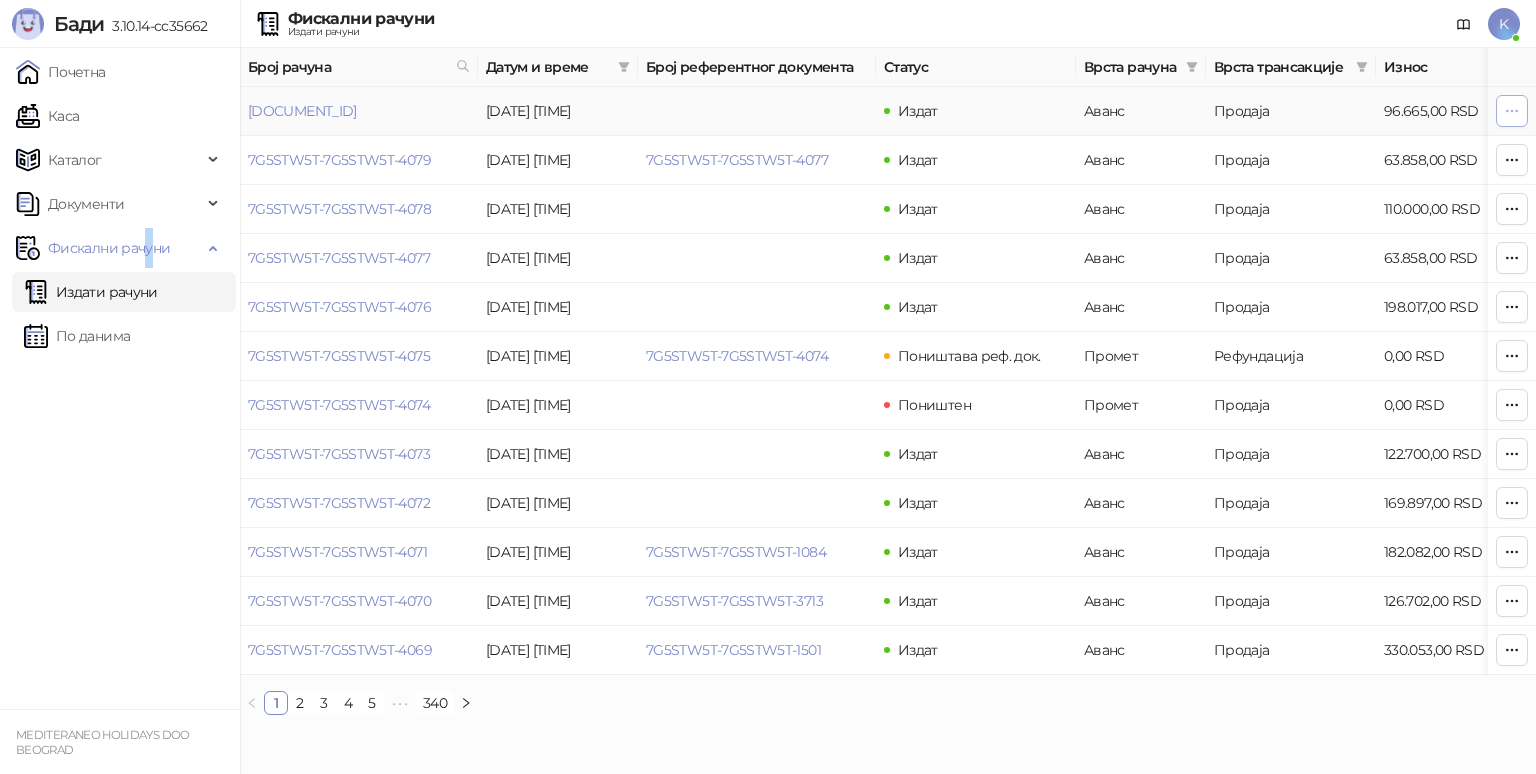 click 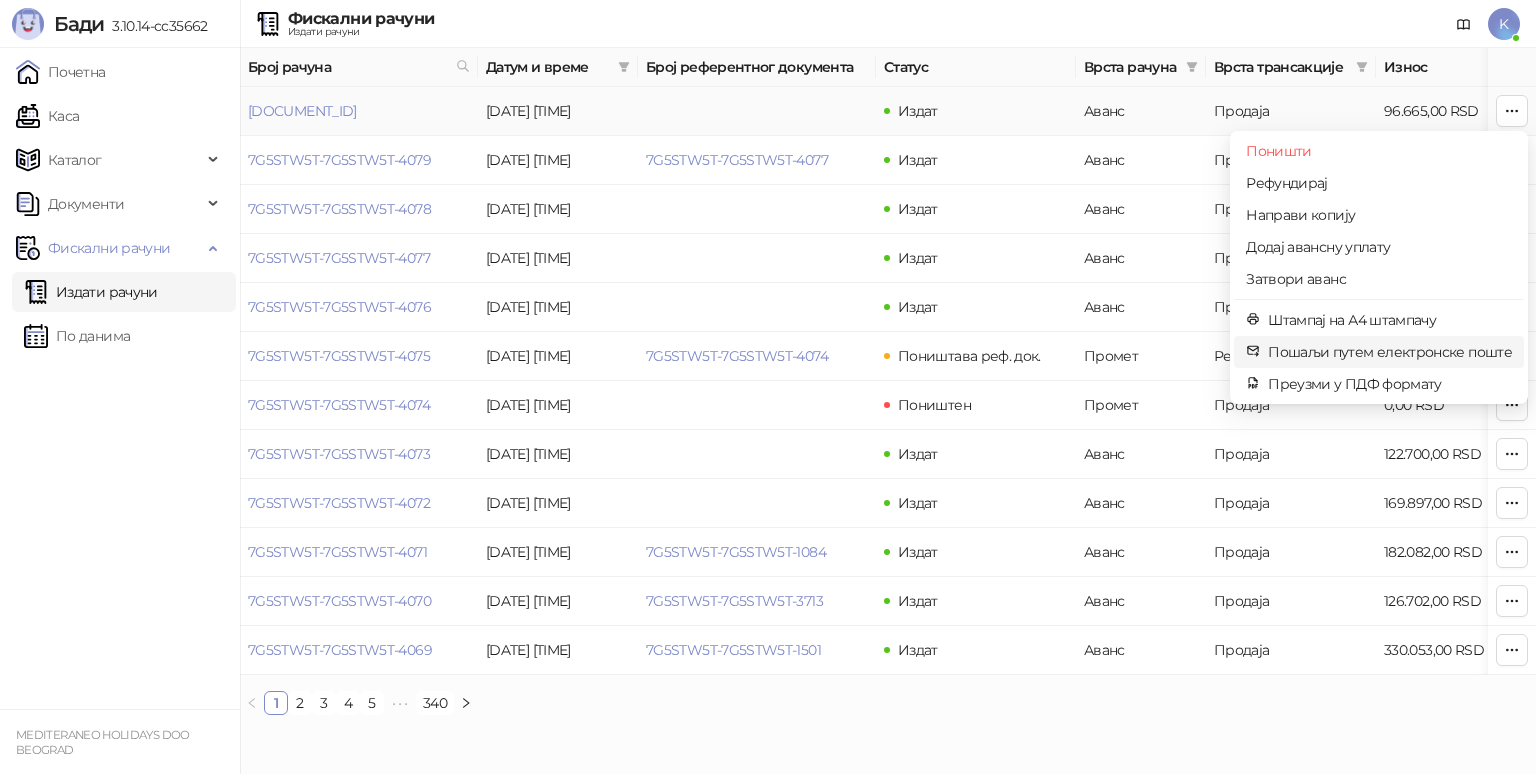 click on "Пошаљи путем електронске поште" at bounding box center [1390, 352] 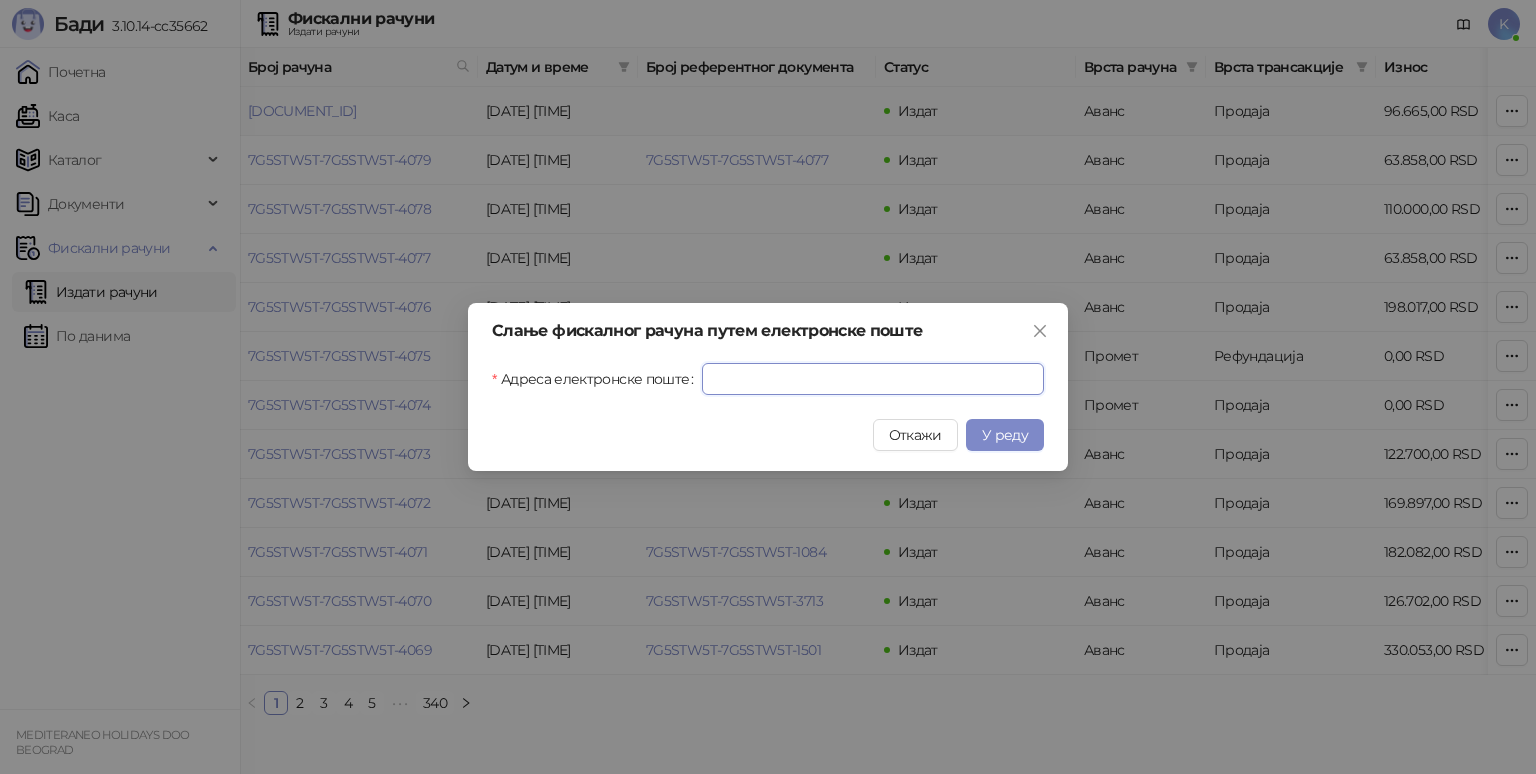 click on "Адреса електронске поште" at bounding box center [873, 379] 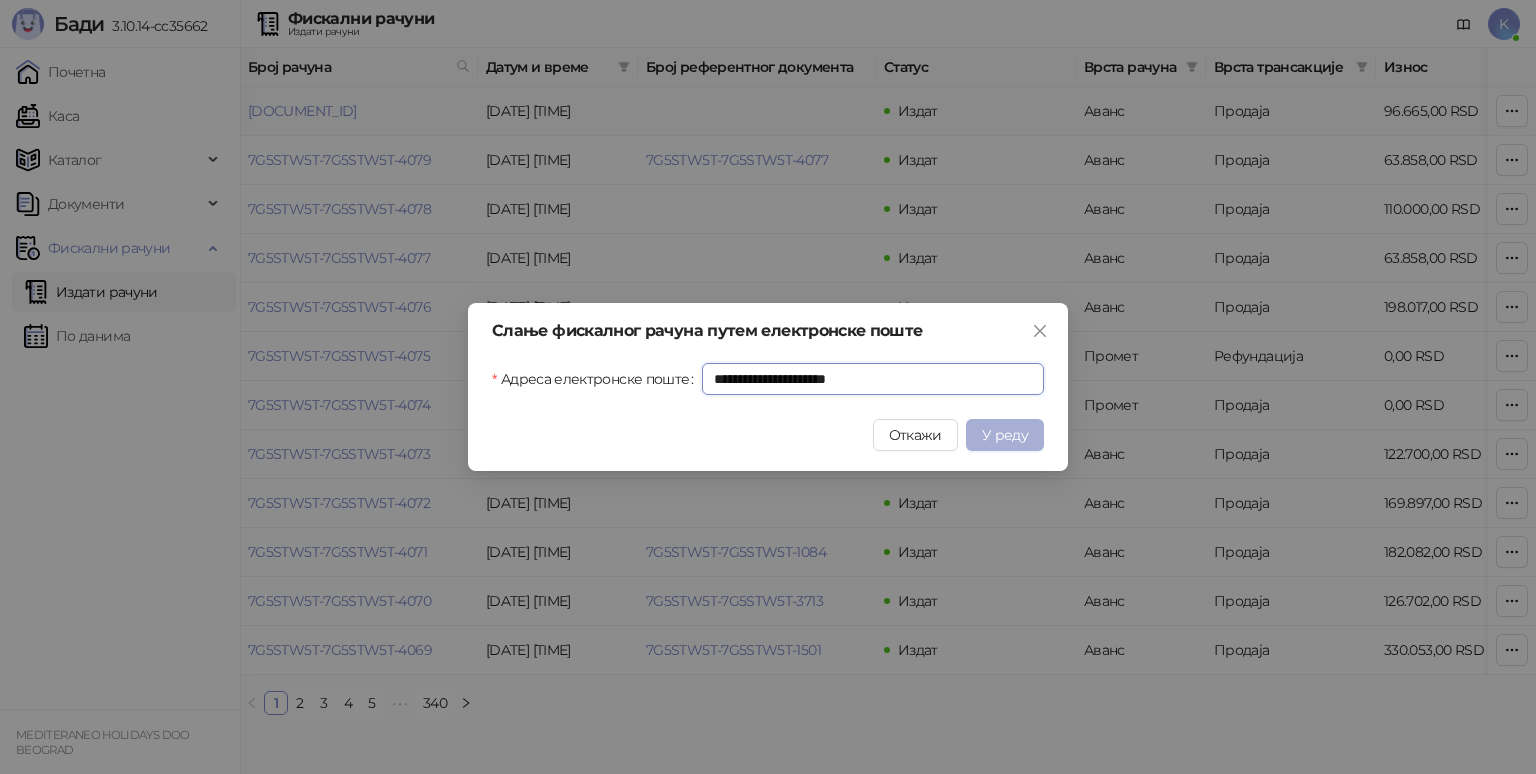 type on "**********" 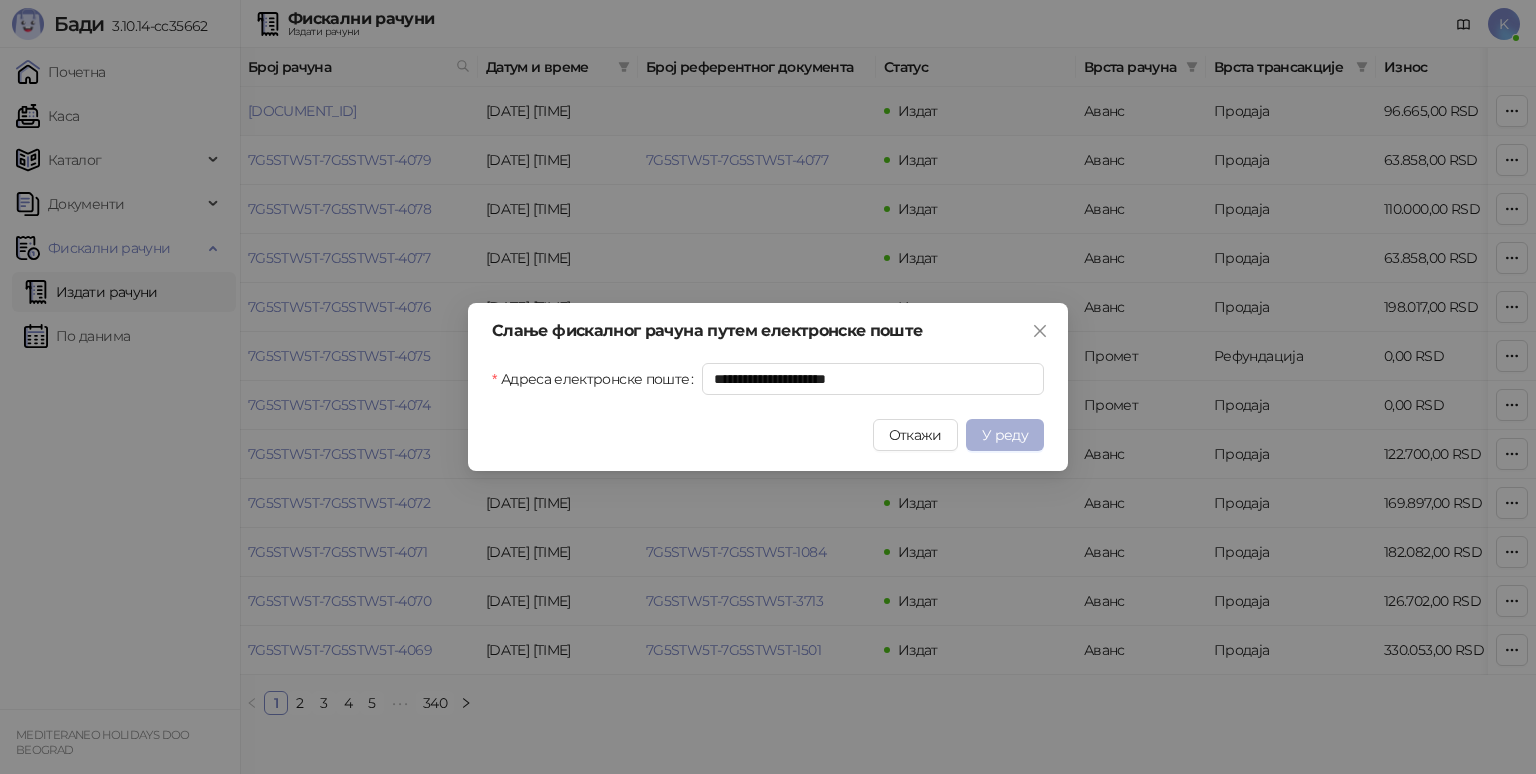 click on "У реду" at bounding box center (1005, 435) 